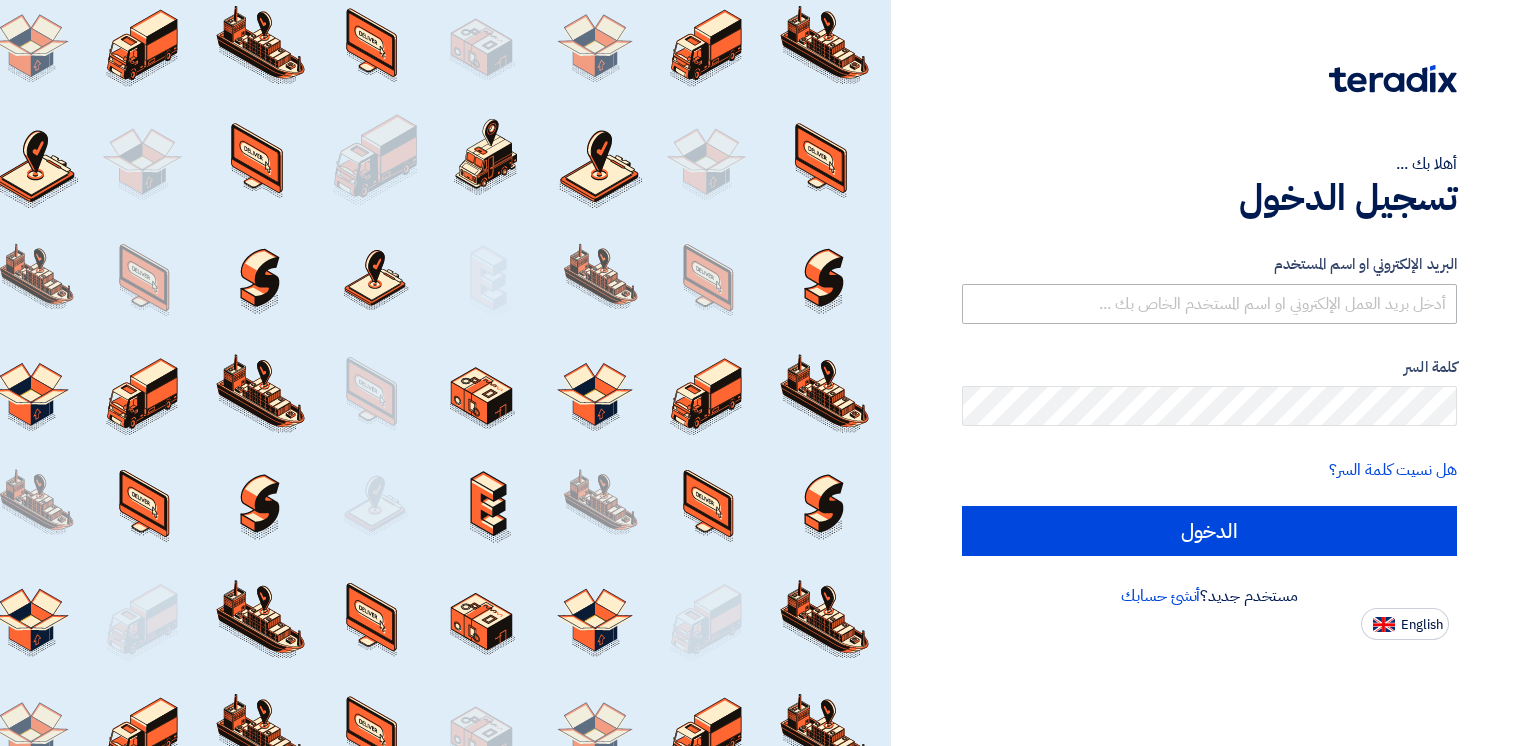 scroll, scrollTop: 0, scrollLeft: 0, axis: both 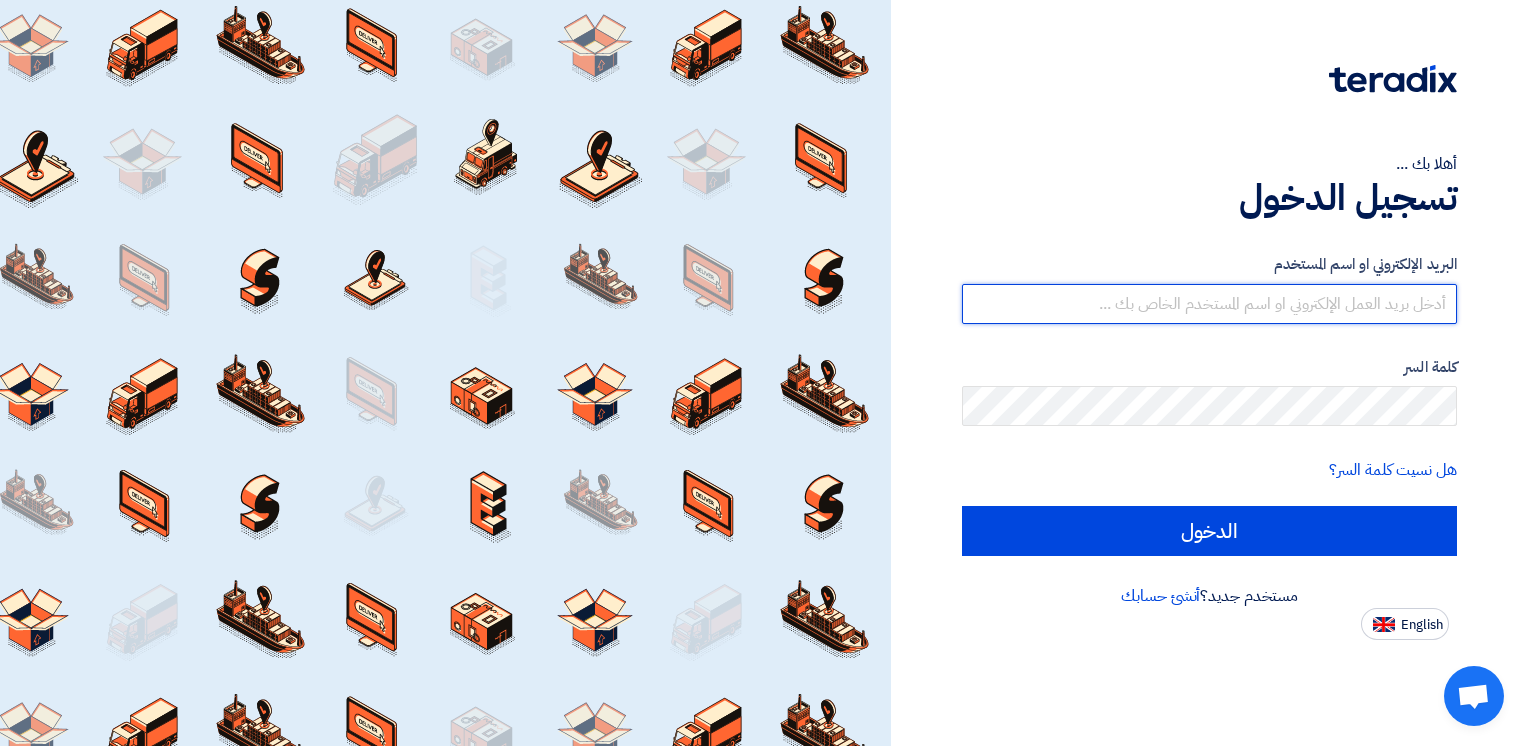 click at bounding box center (1209, 304) 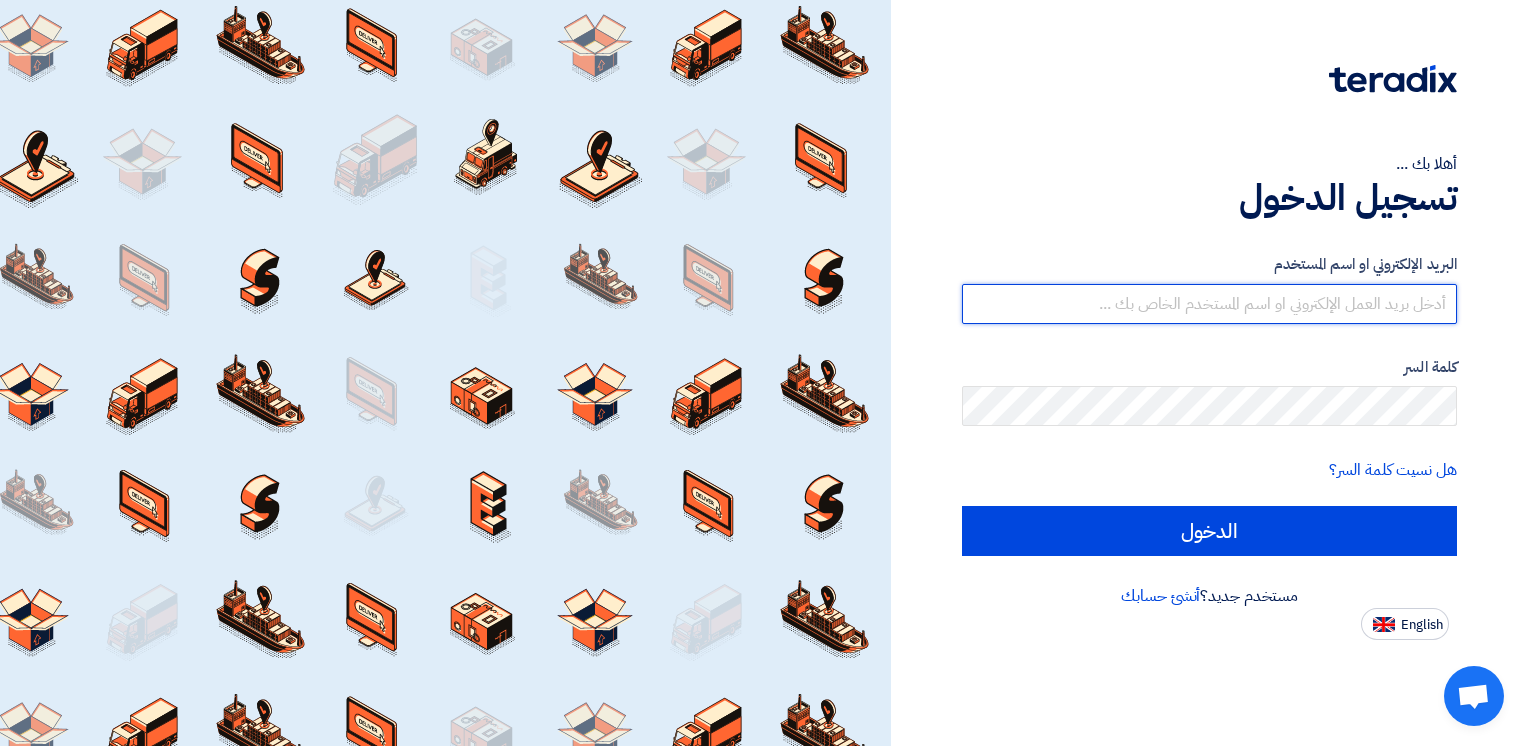 type on "sales@[EMAIL]" 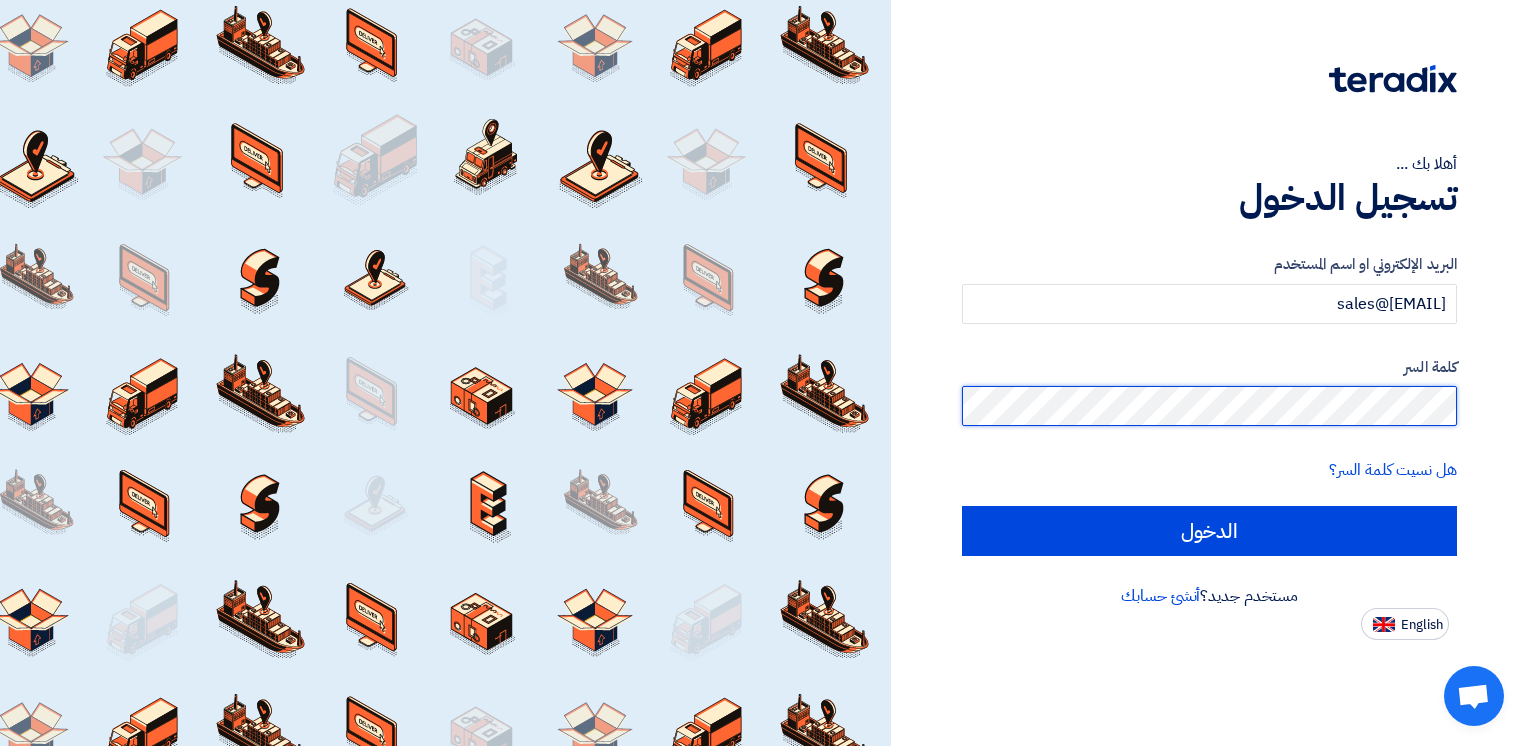 click on "الدخول" 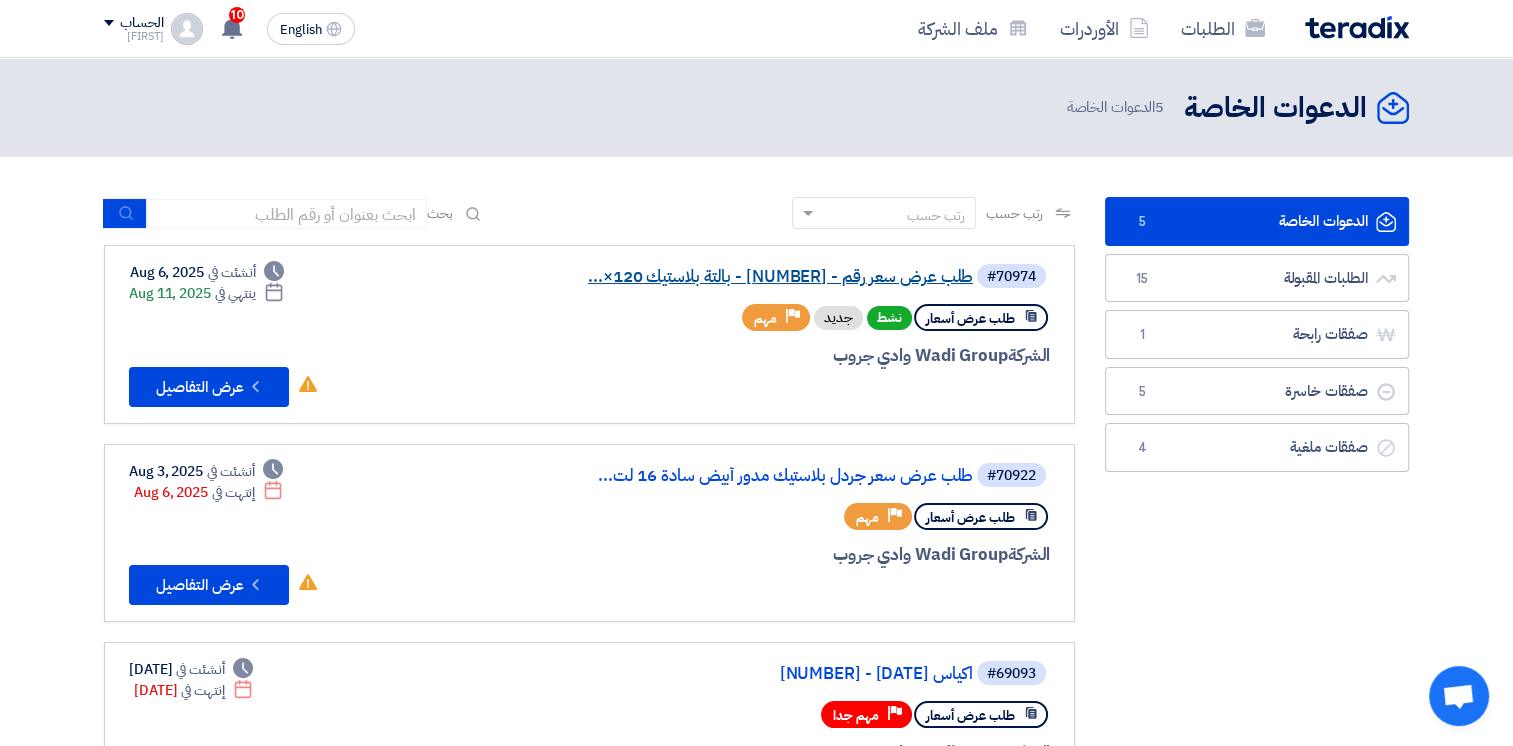 click on "طلب عرض سعر رقم - [NUMBER] - بالتة بلاستيك 120×..." 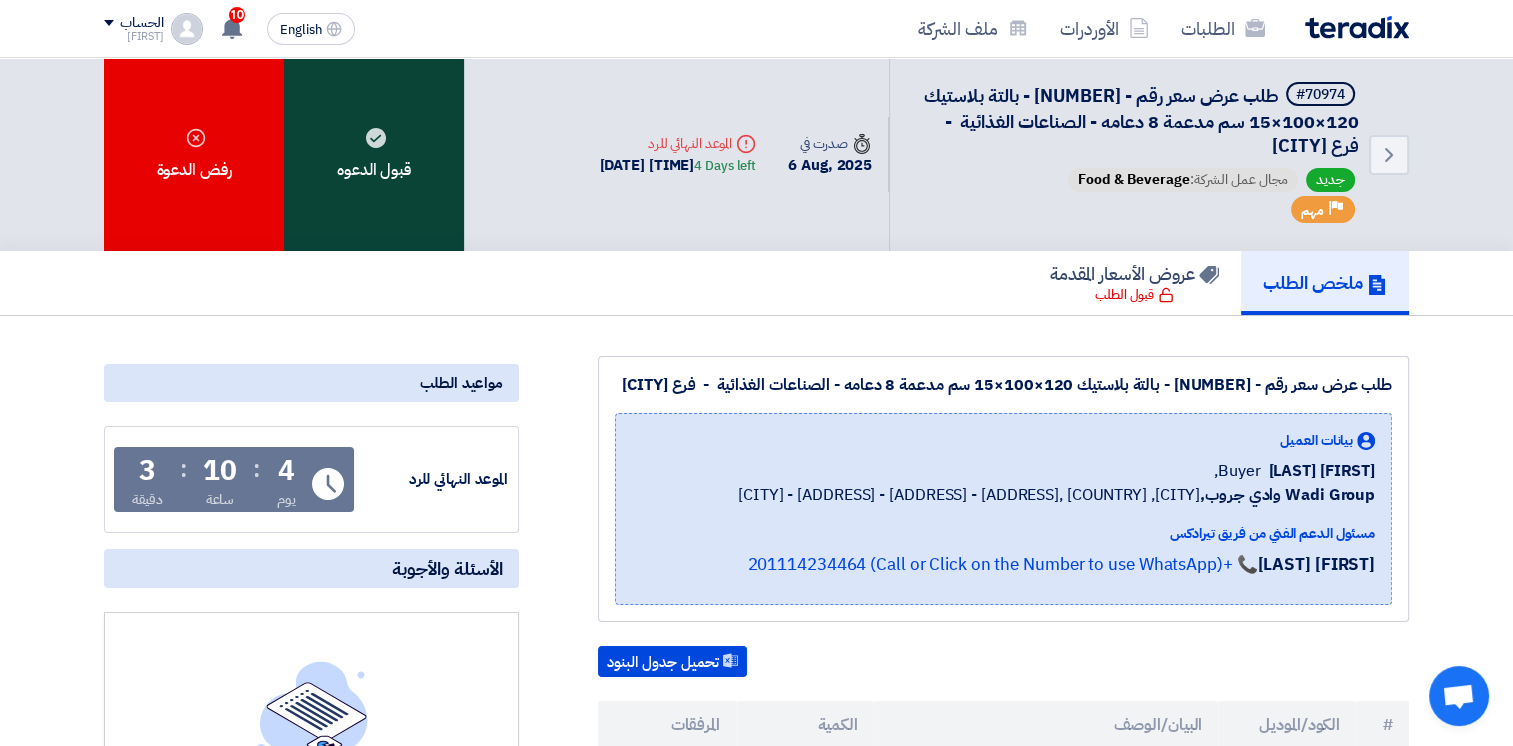 click on "قبول الدعوه" 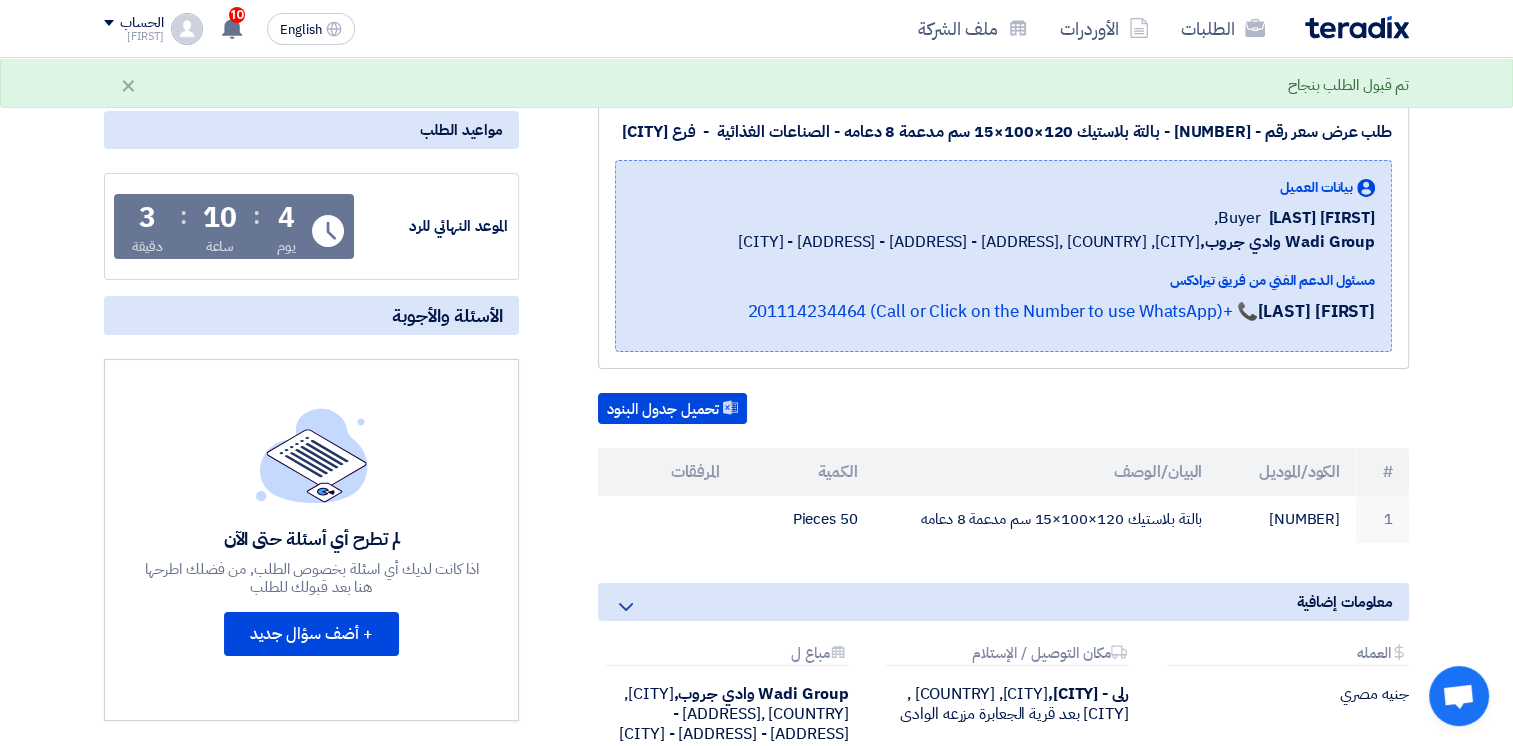 scroll, scrollTop: 280, scrollLeft: 0, axis: vertical 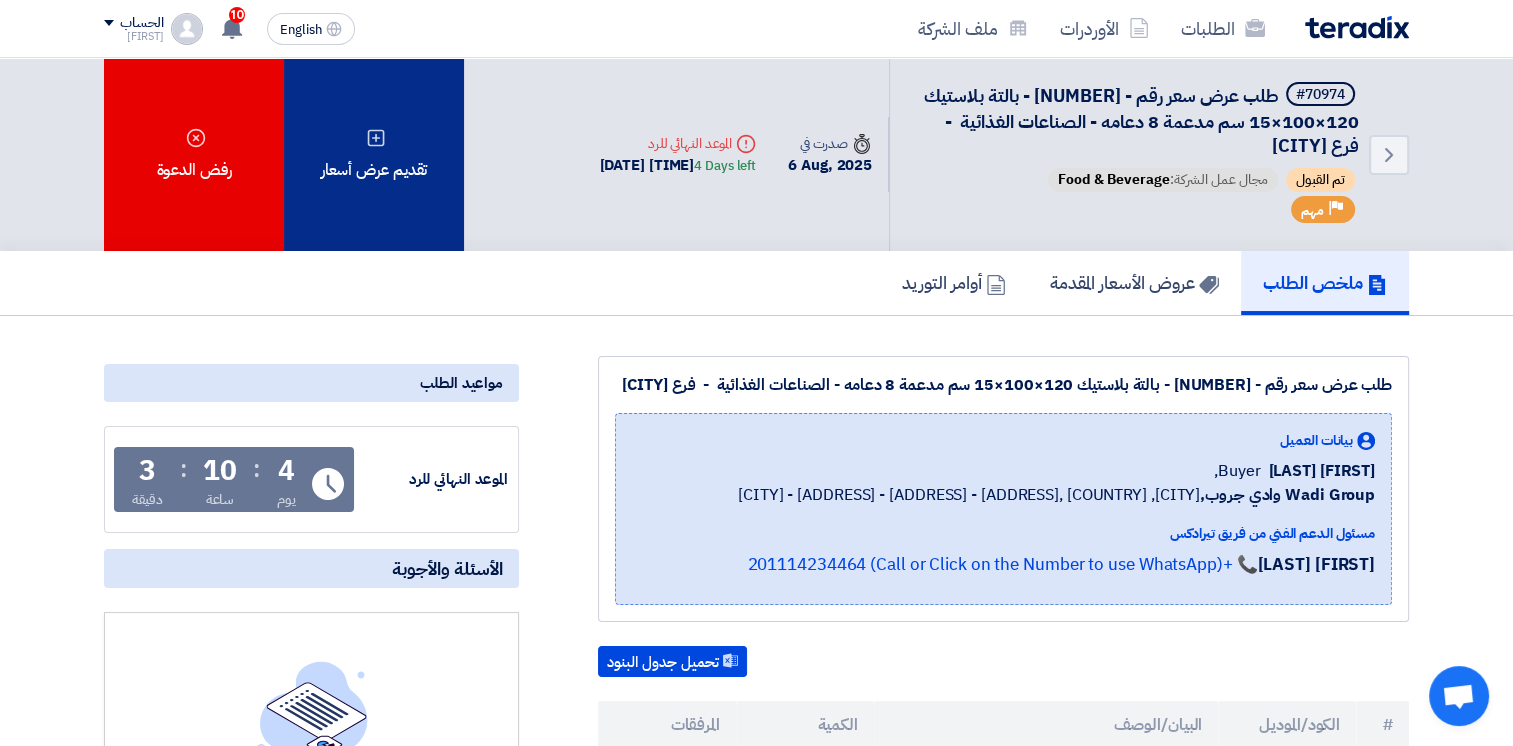 click on "تقديم عرض أسعار" 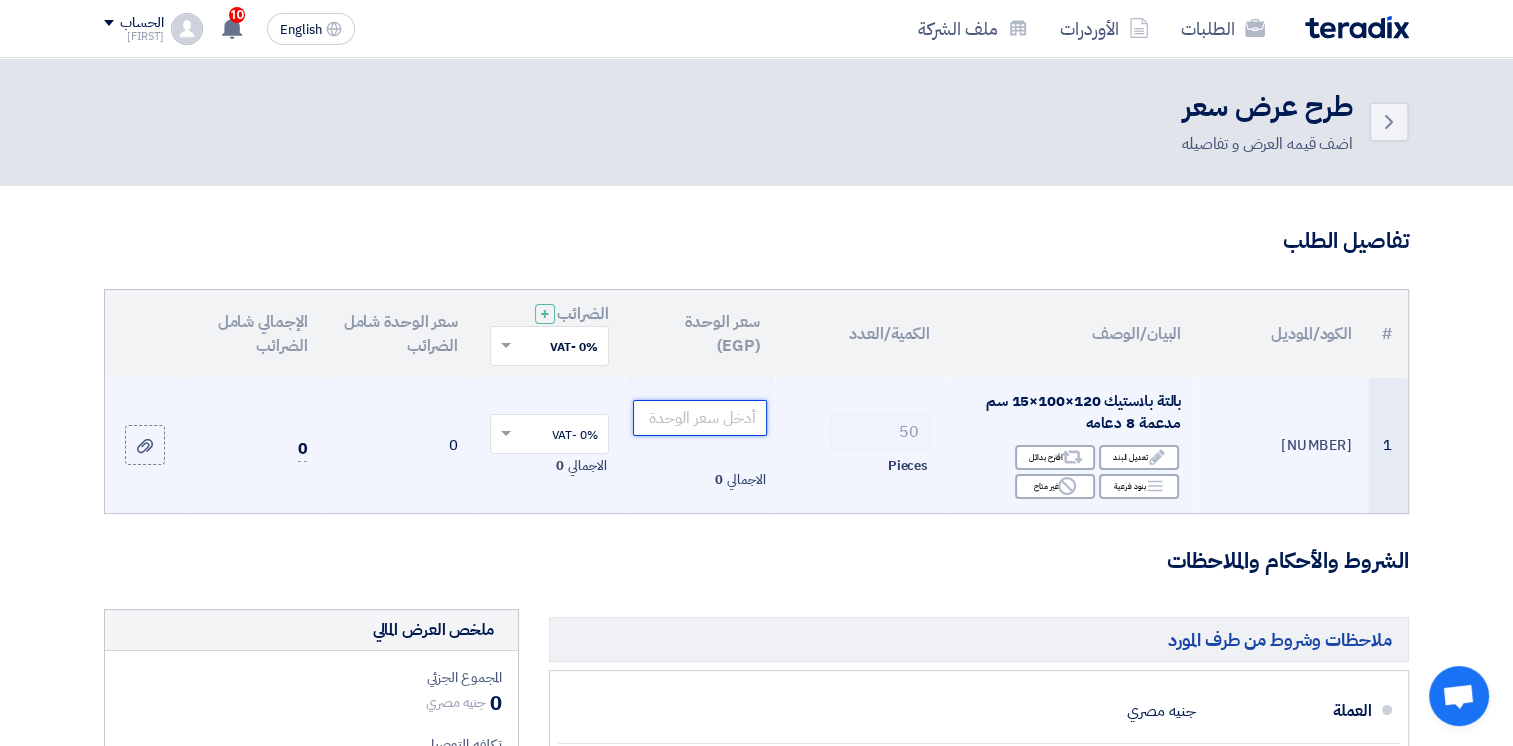 click 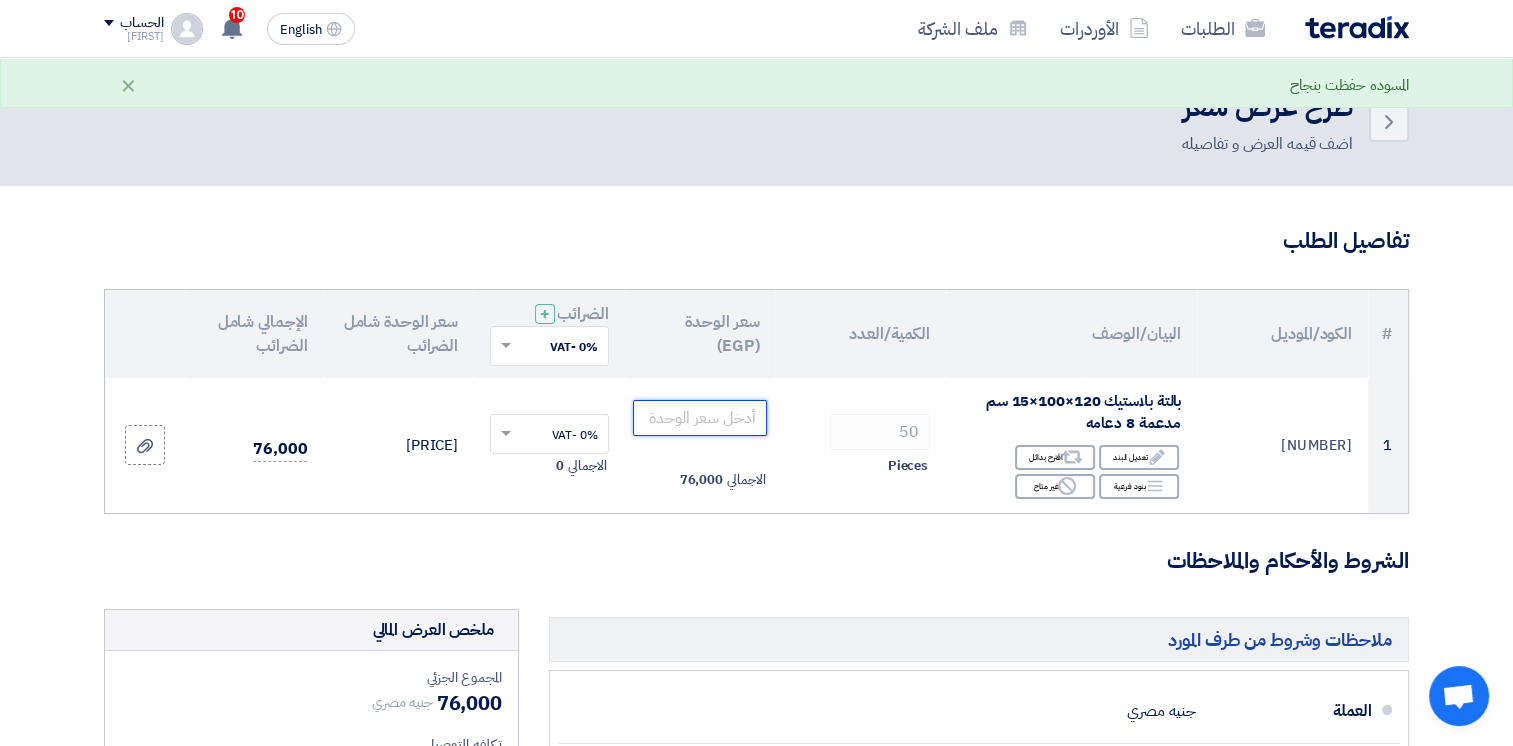 type on "[PRICE]" 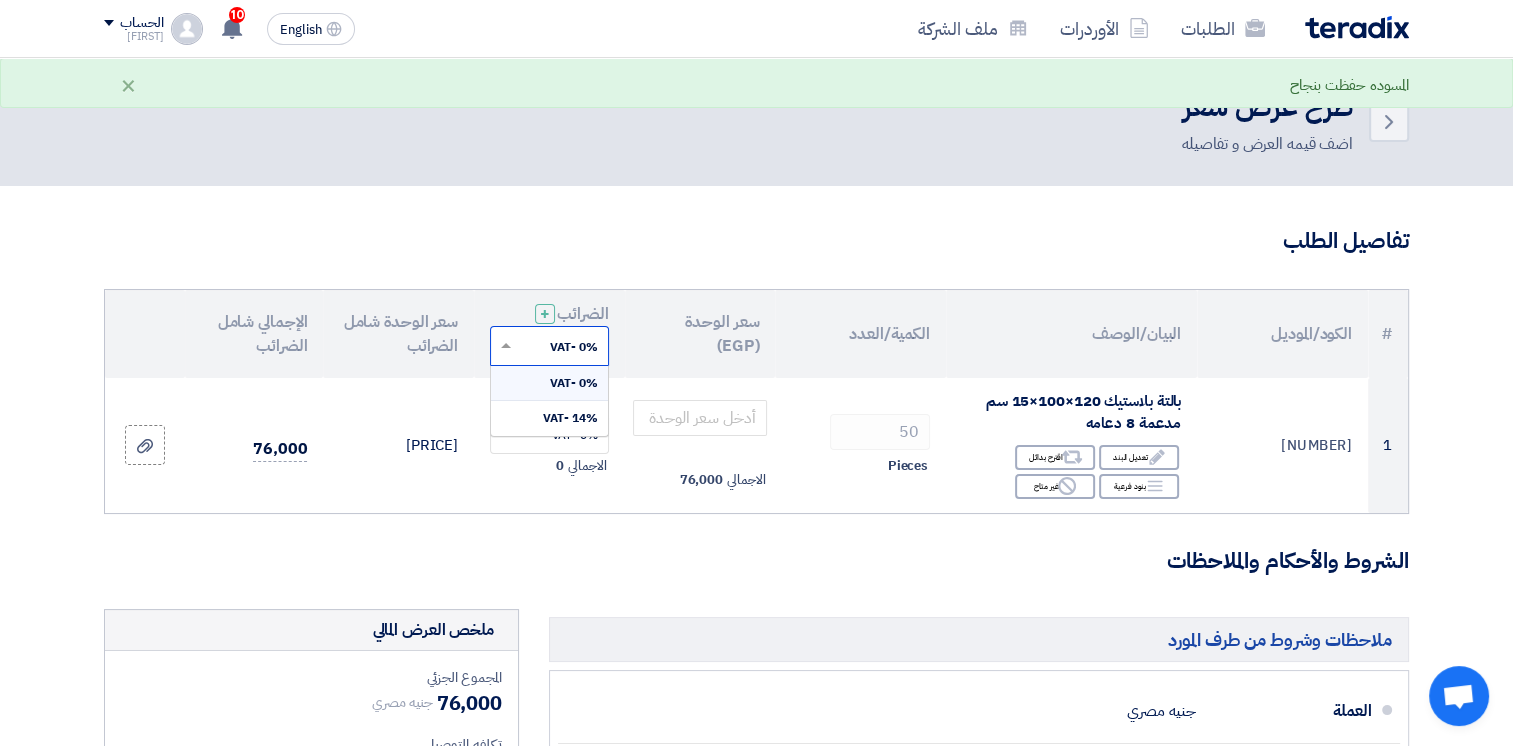 click 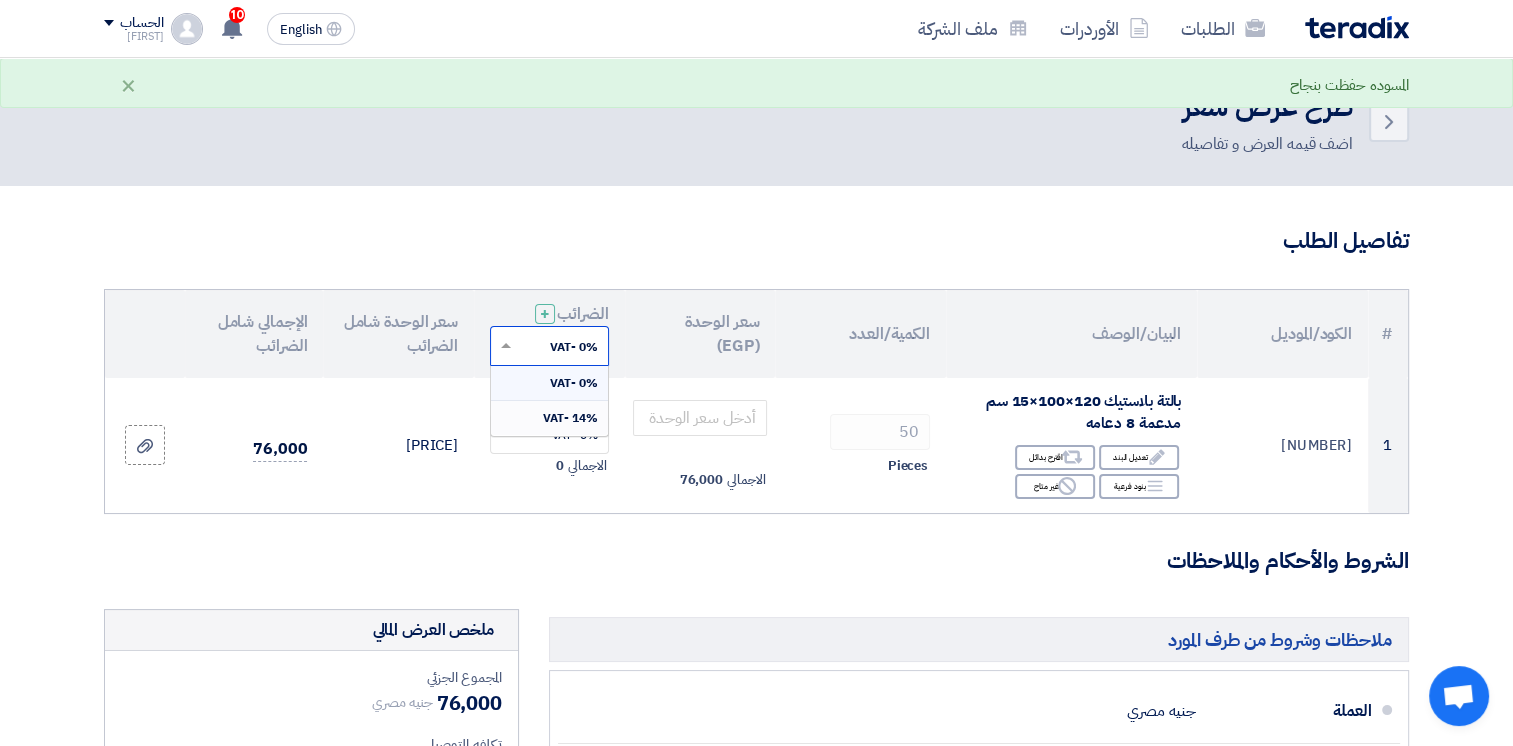 click on "14% -VAT" at bounding box center [570, 418] 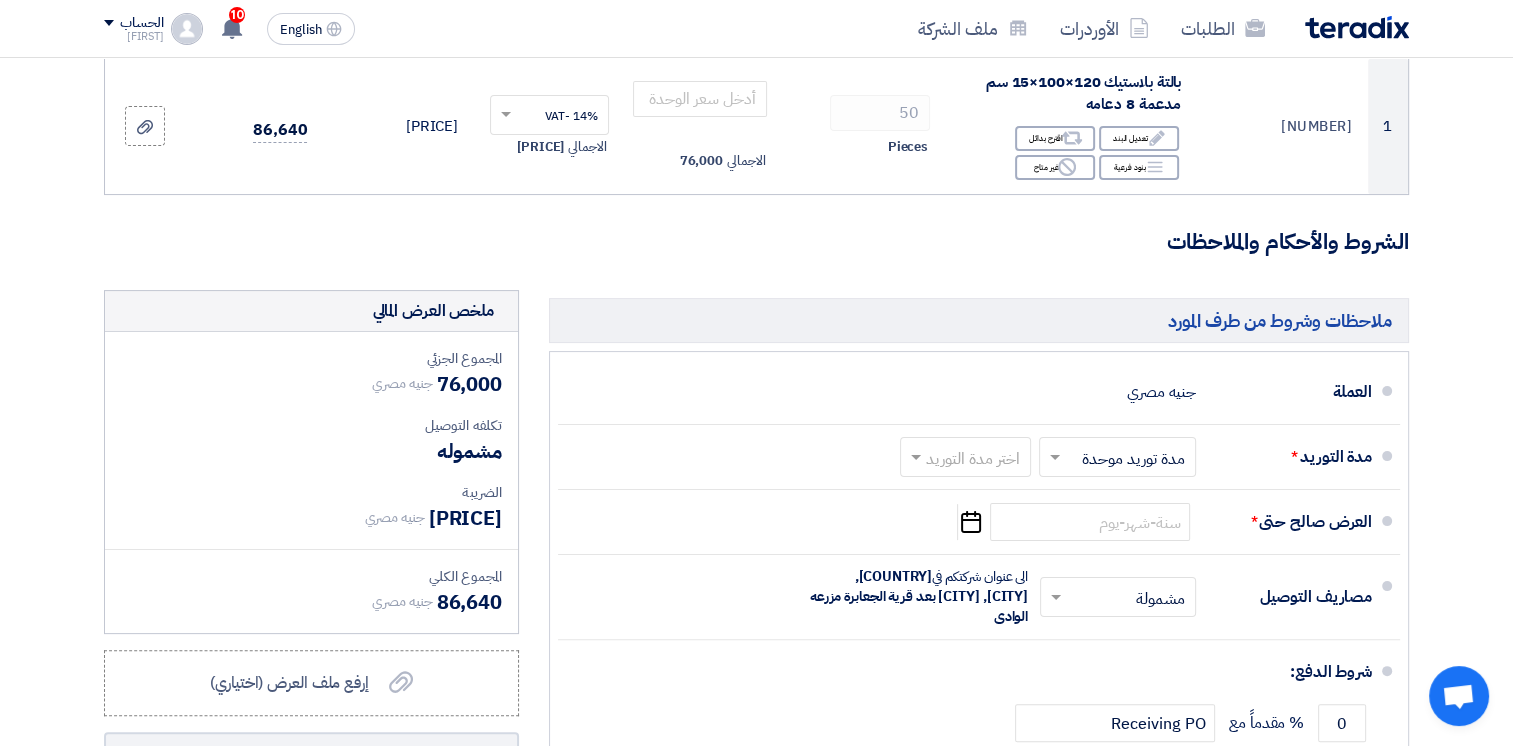 scroll, scrollTop: 320, scrollLeft: 0, axis: vertical 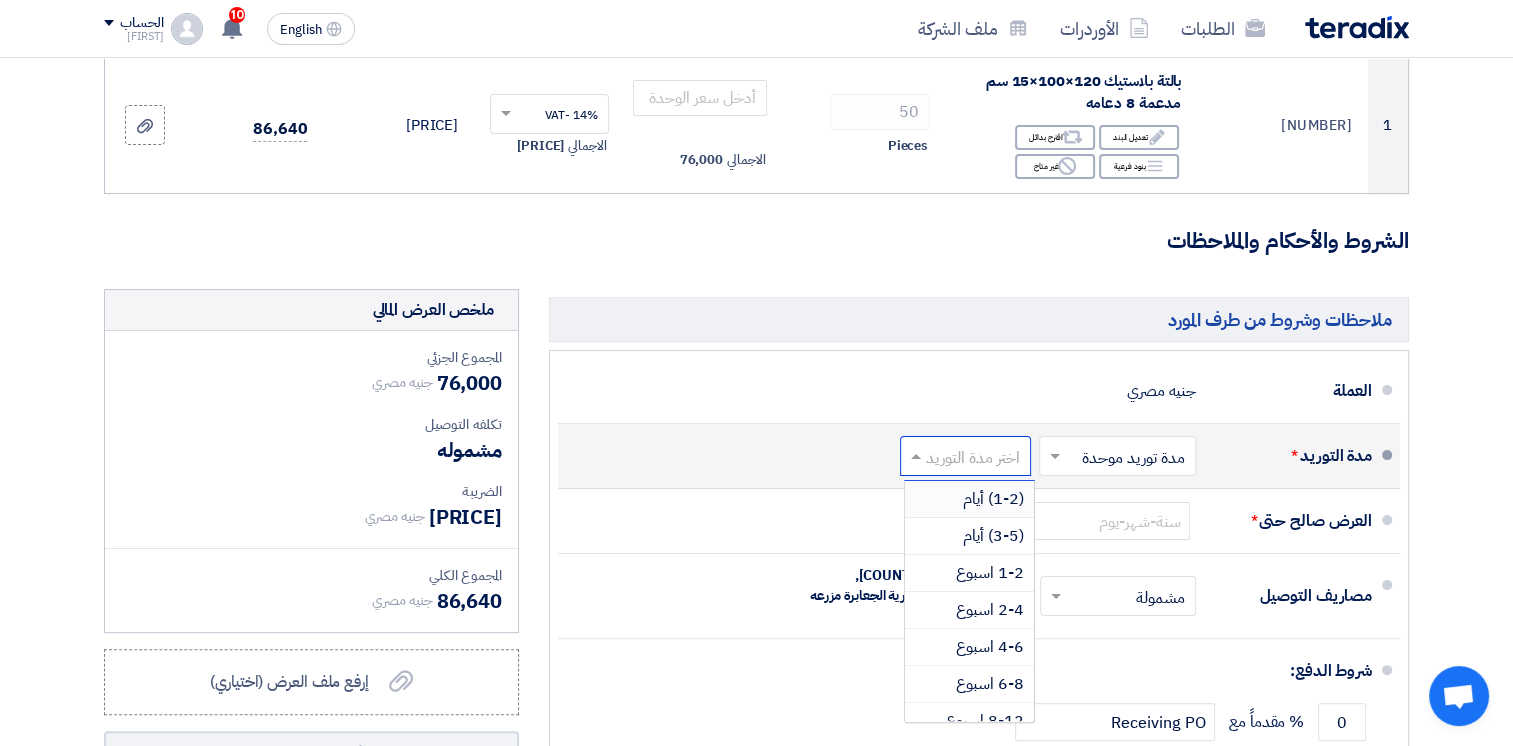 click on "اختر مدة التوريد" 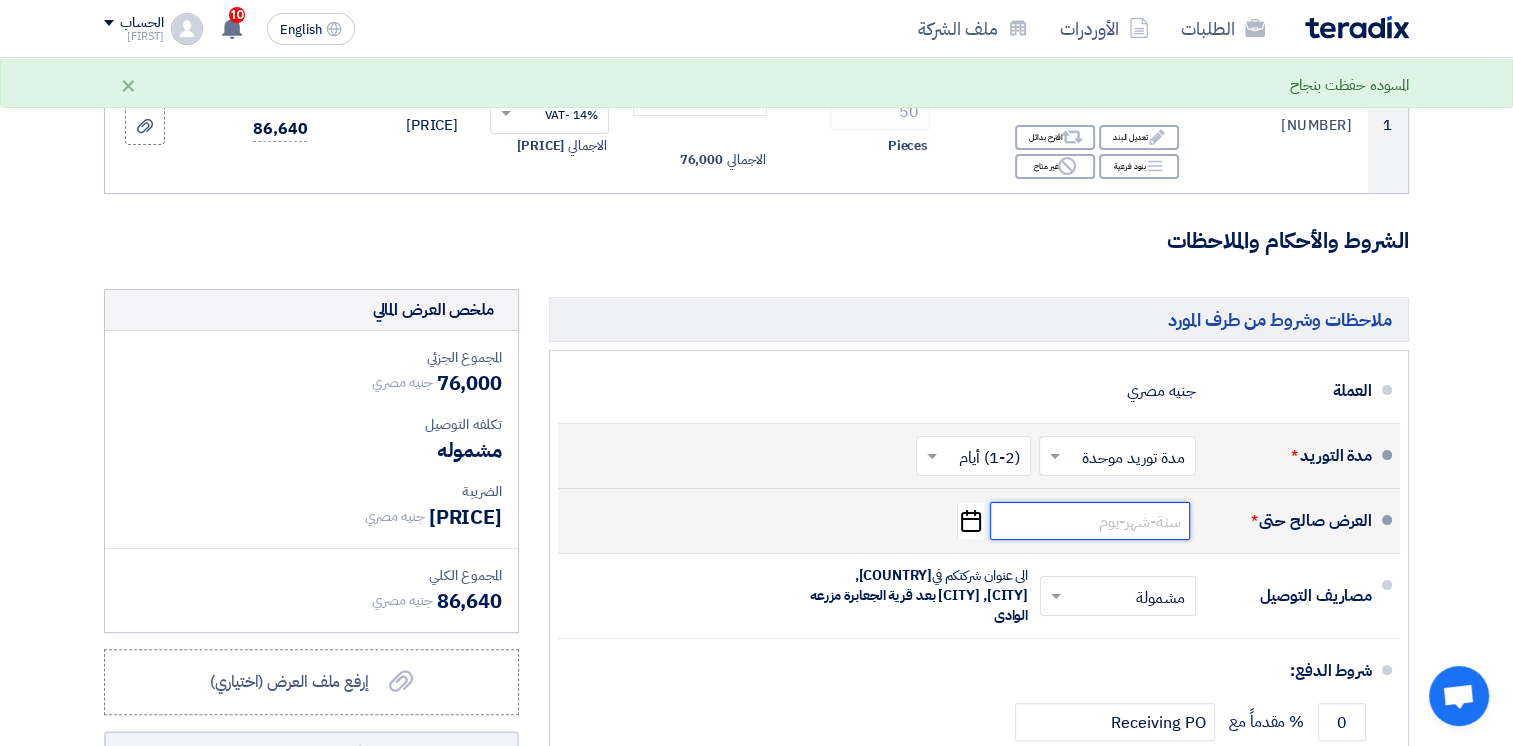 click 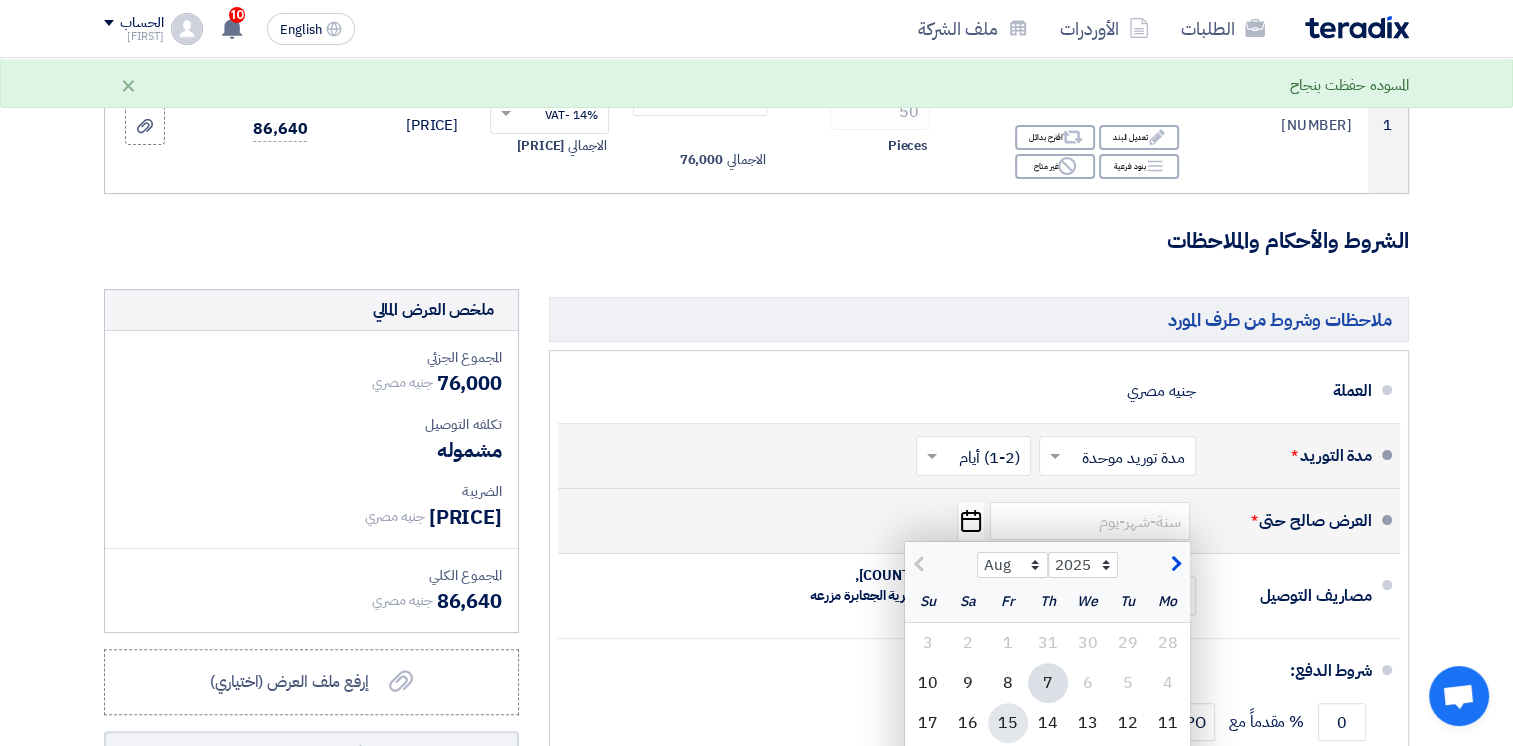 click on "15" 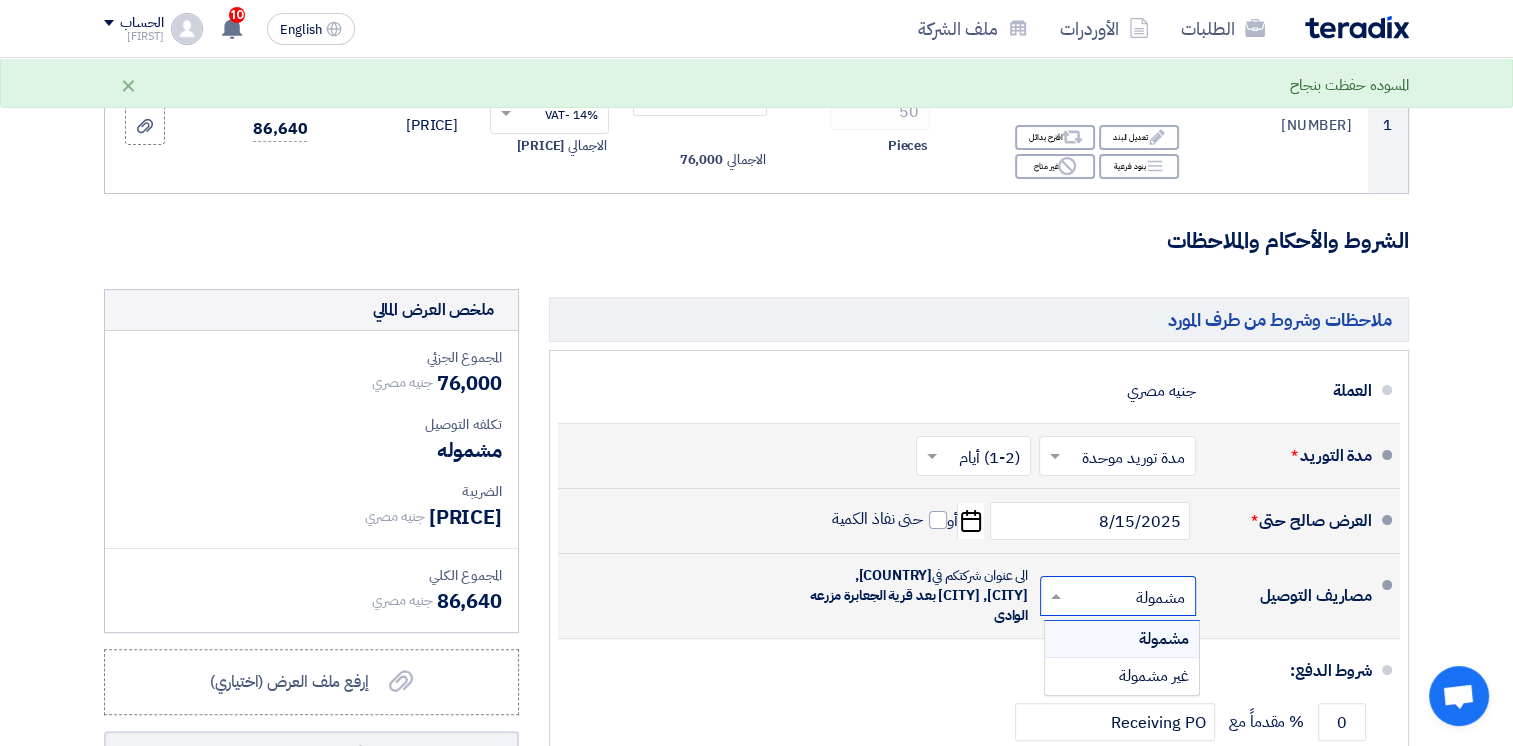 click 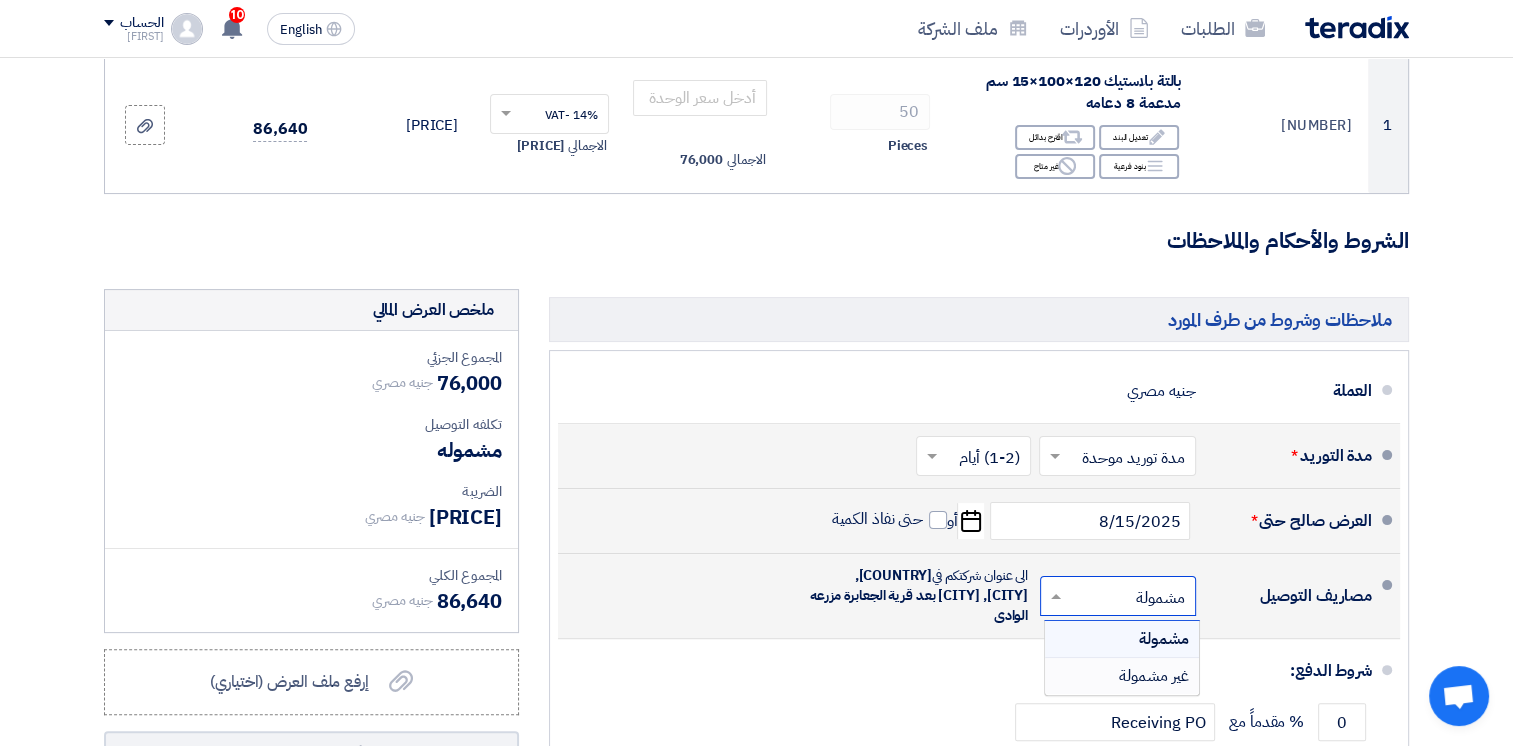 click on "غير مشمولة" at bounding box center [1154, 676] 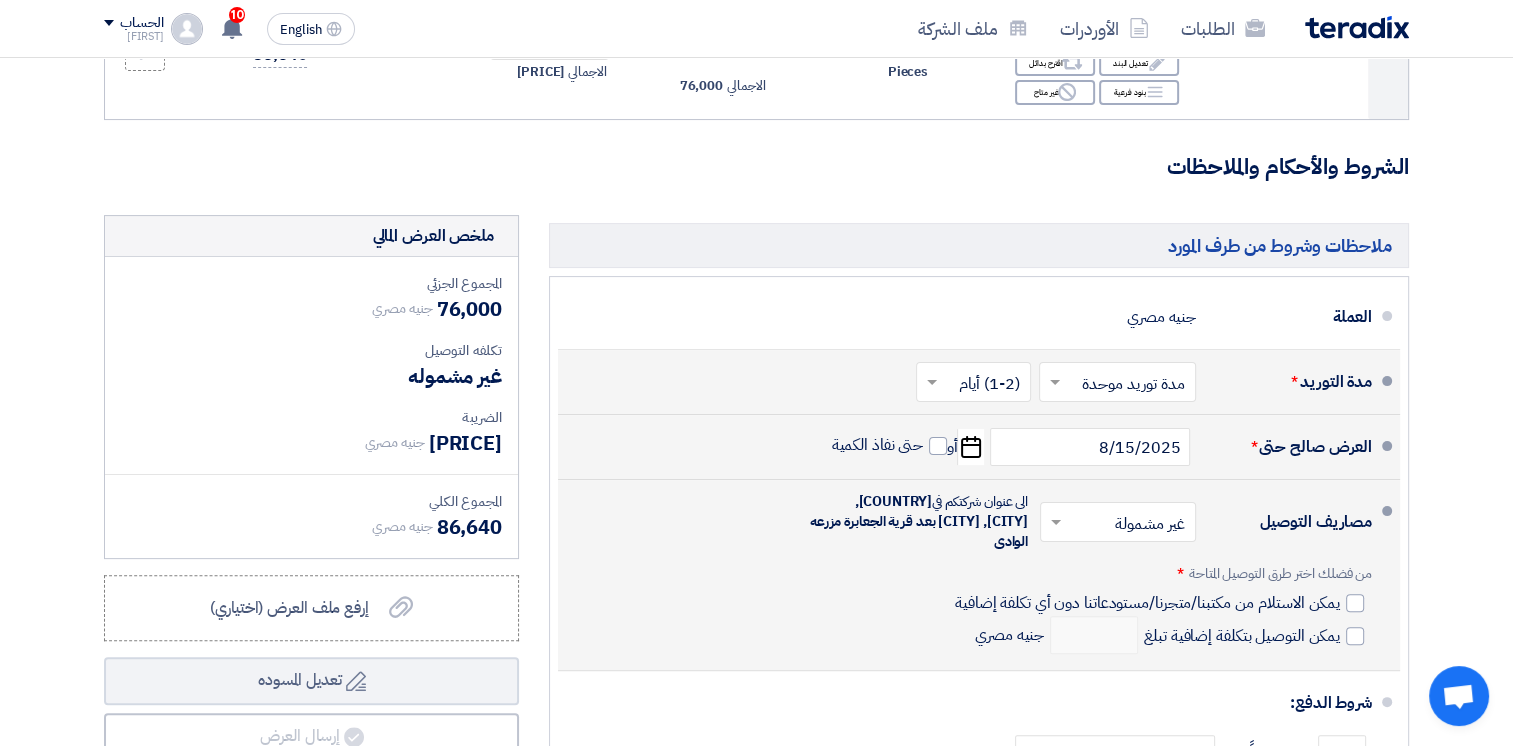 scroll, scrollTop: 395, scrollLeft: 0, axis: vertical 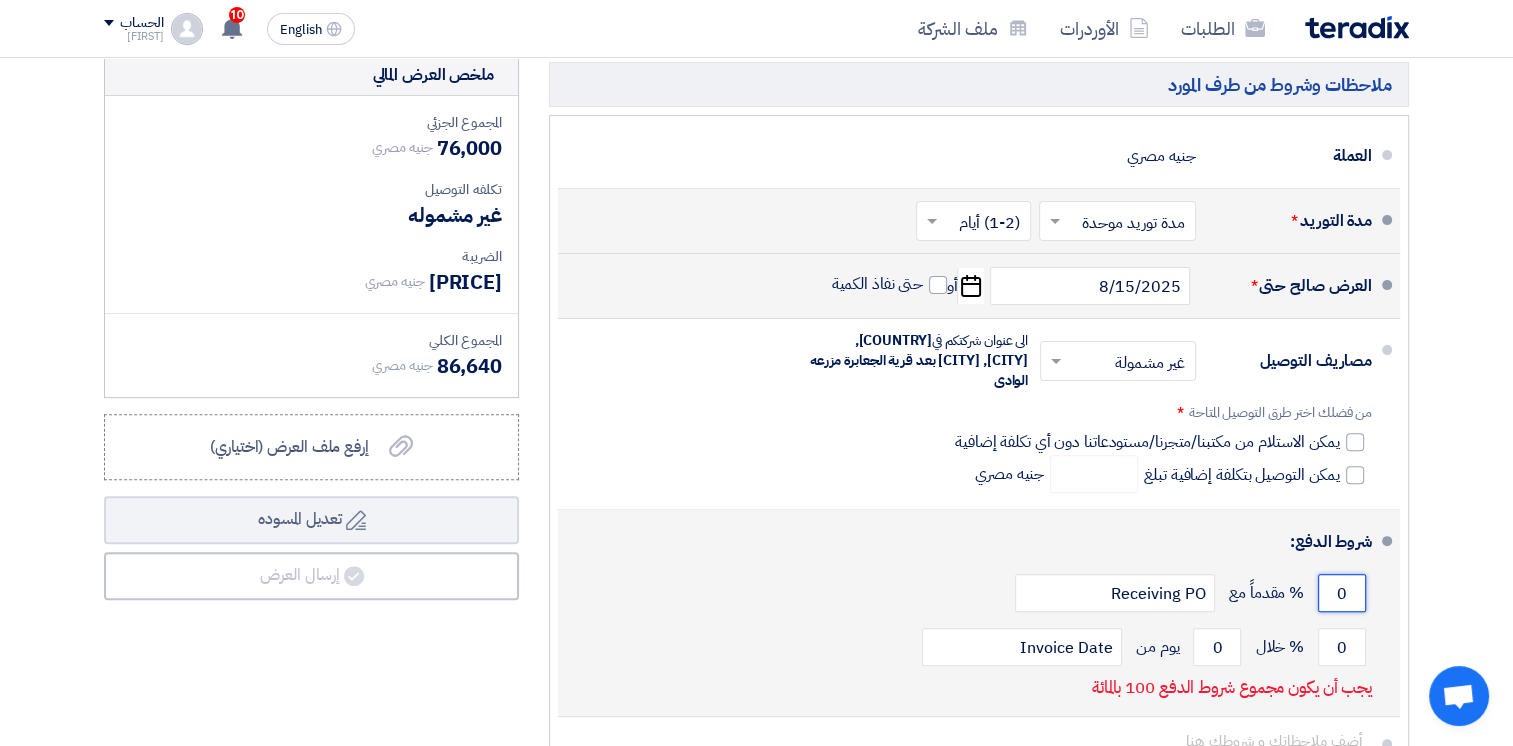 click on "0" 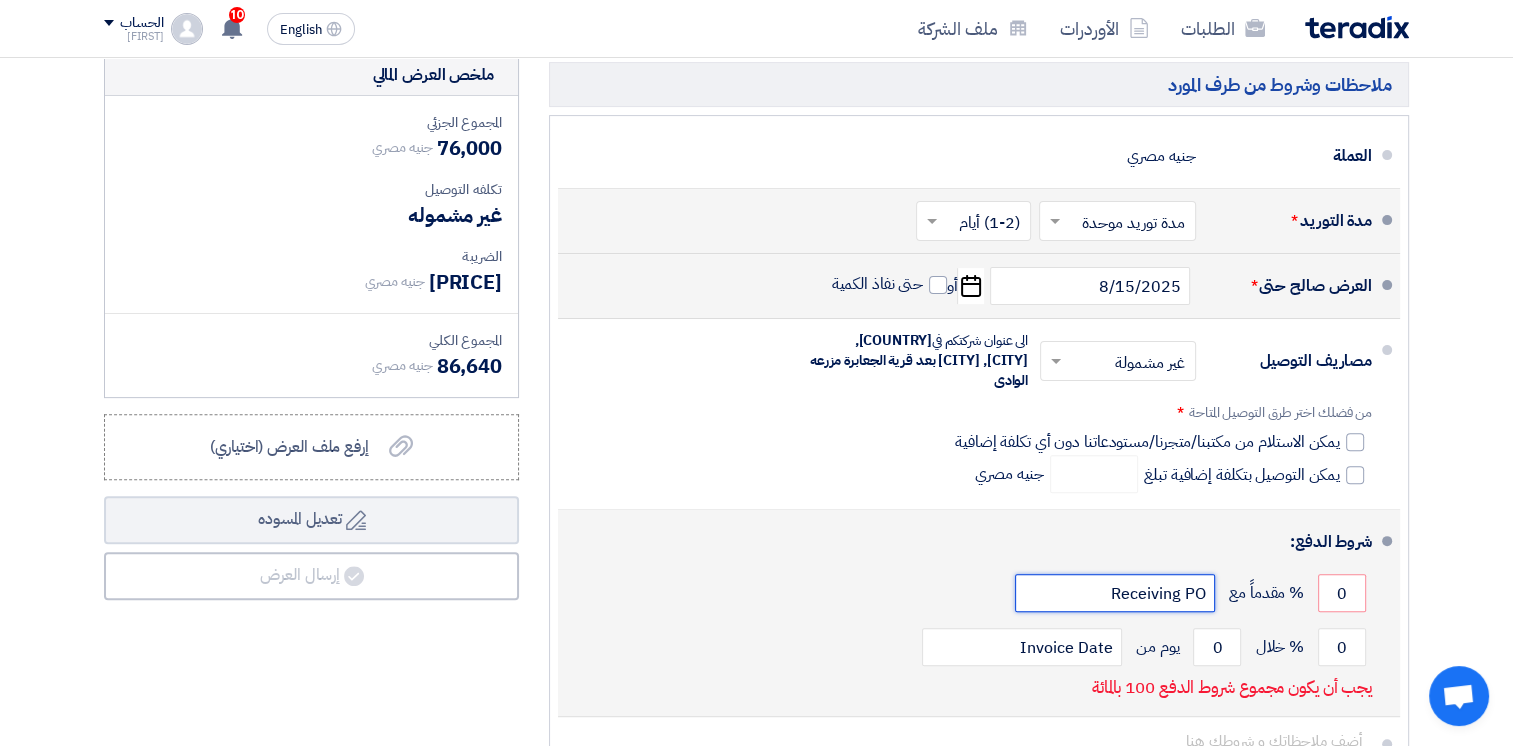 drag, startPoint x: 1340, startPoint y: 591, endPoint x: 1147, endPoint y: 602, distance: 193.31322 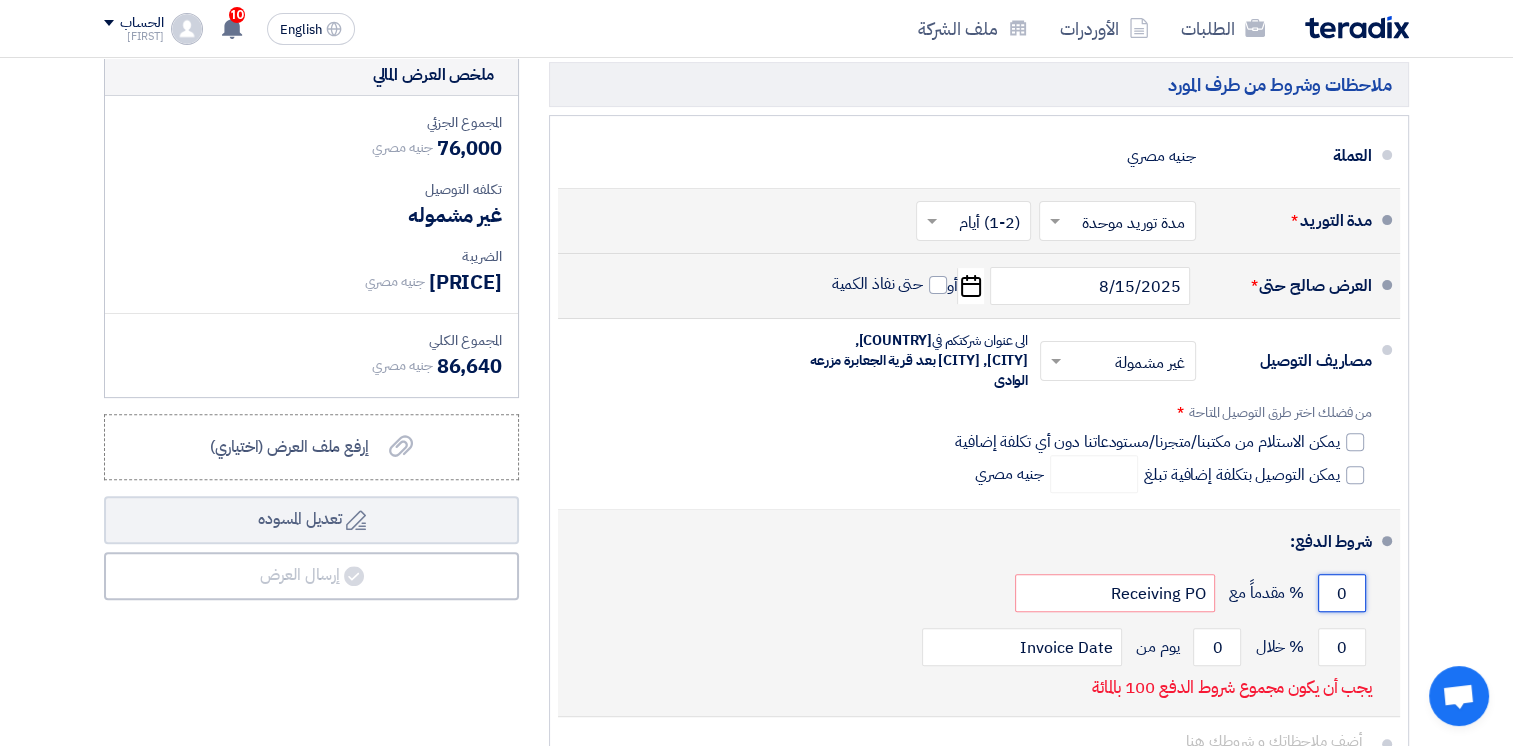 click on "0" 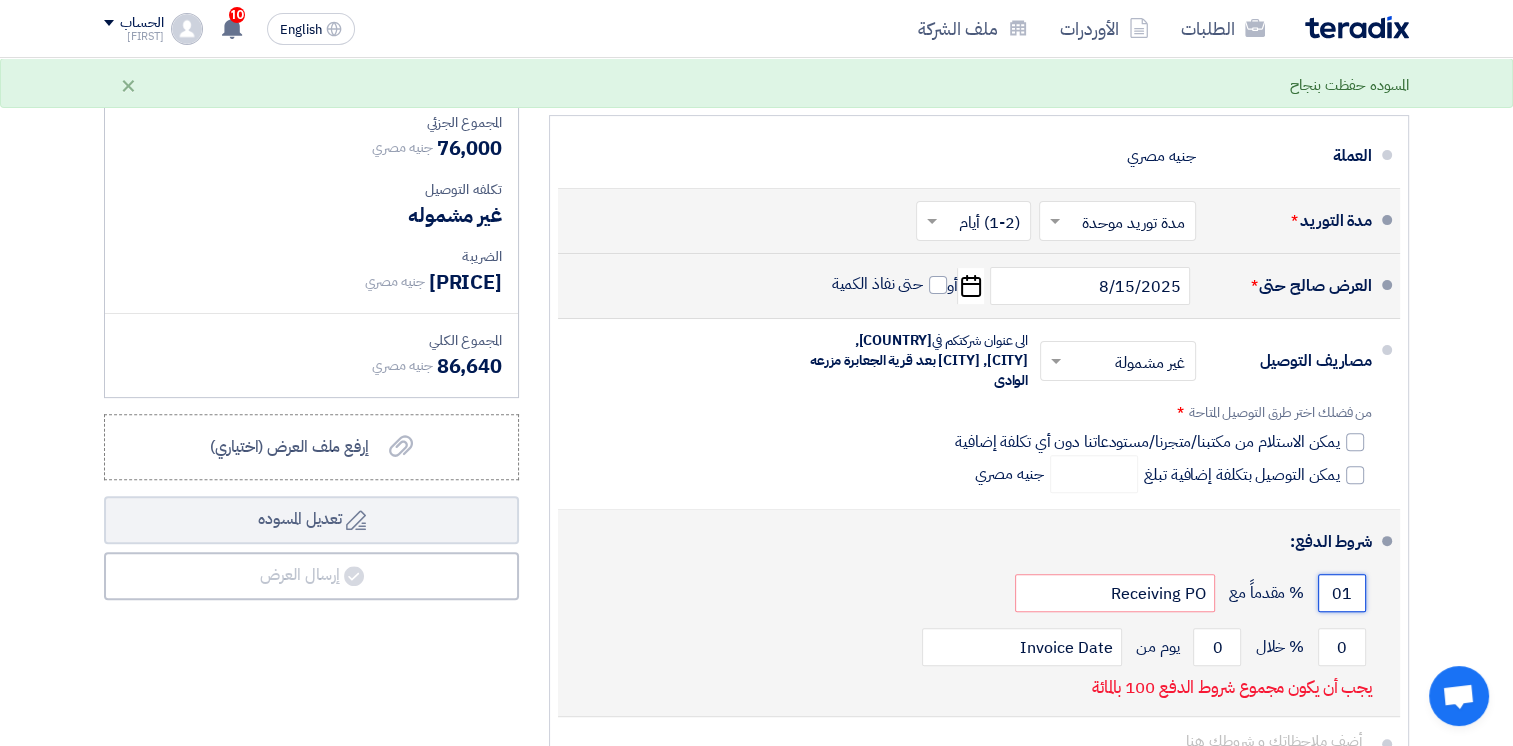 type on "0" 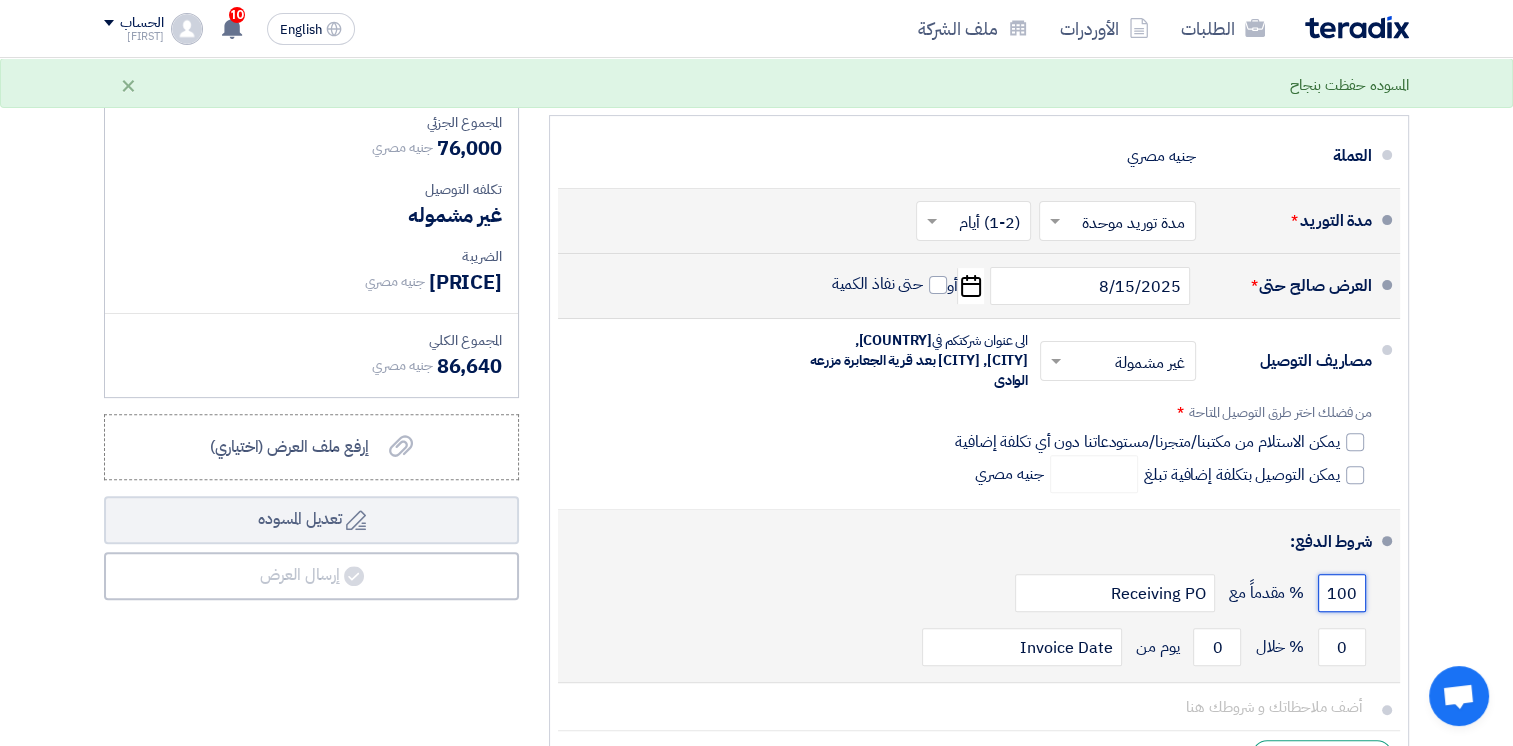 type on "100" 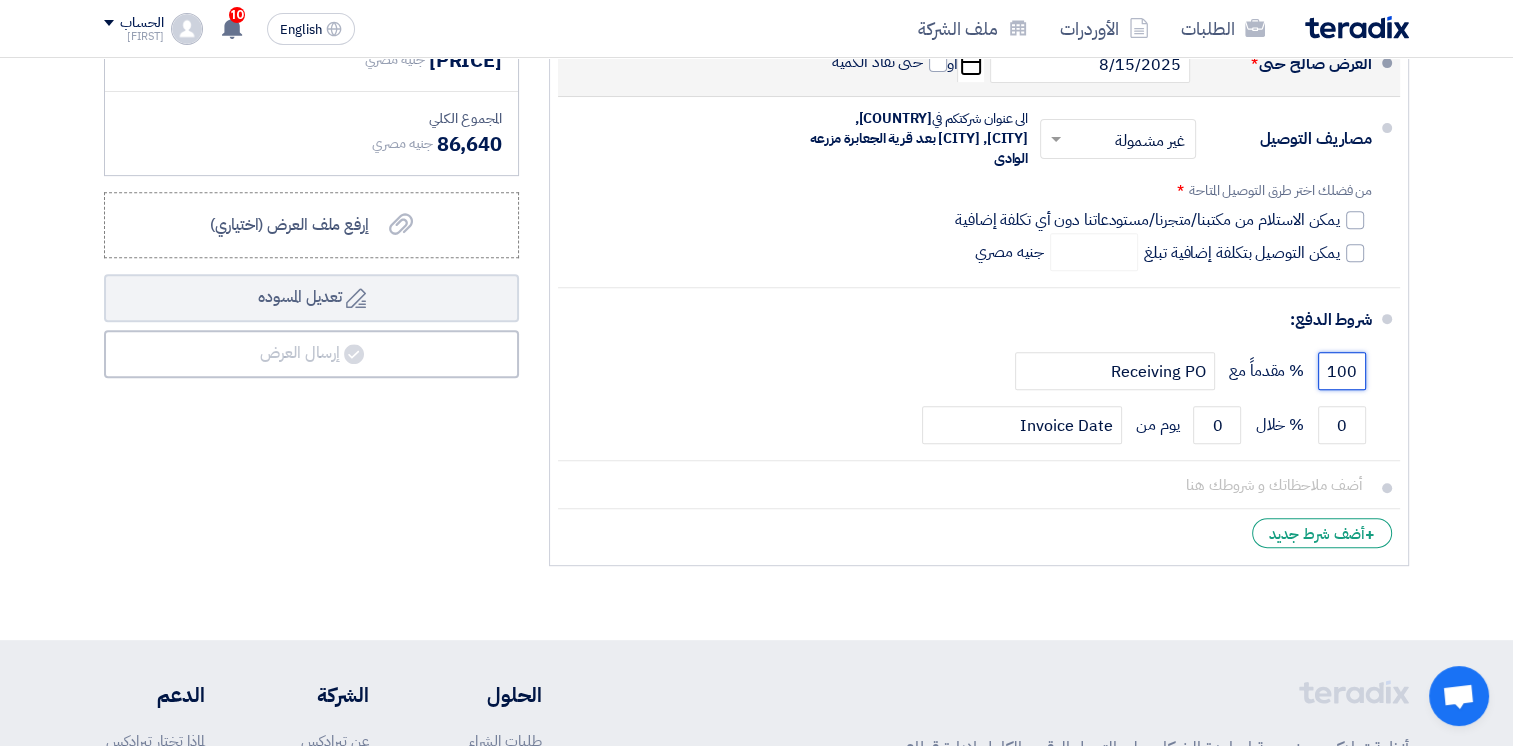 scroll, scrollTop: 795, scrollLeft: 0, axis: vertical 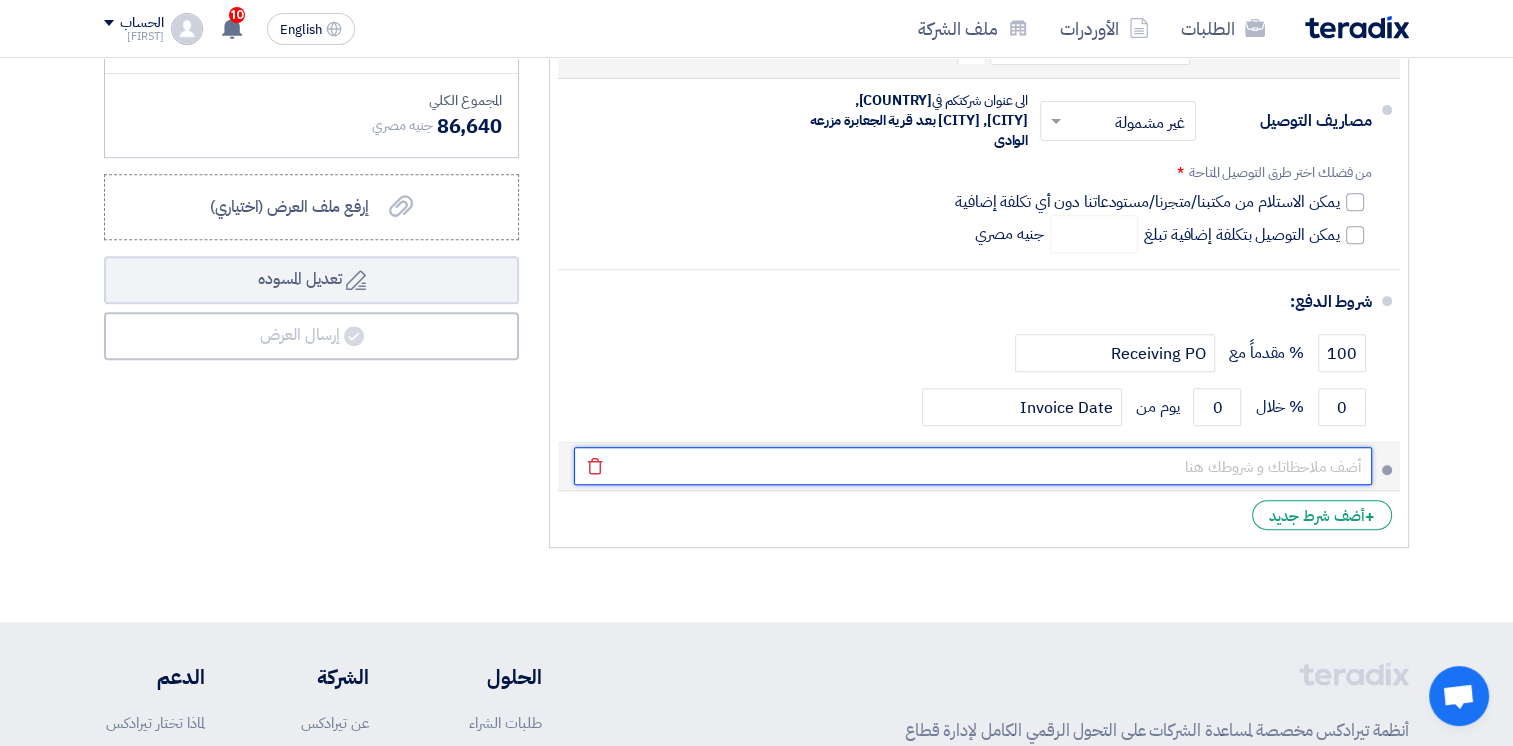 click 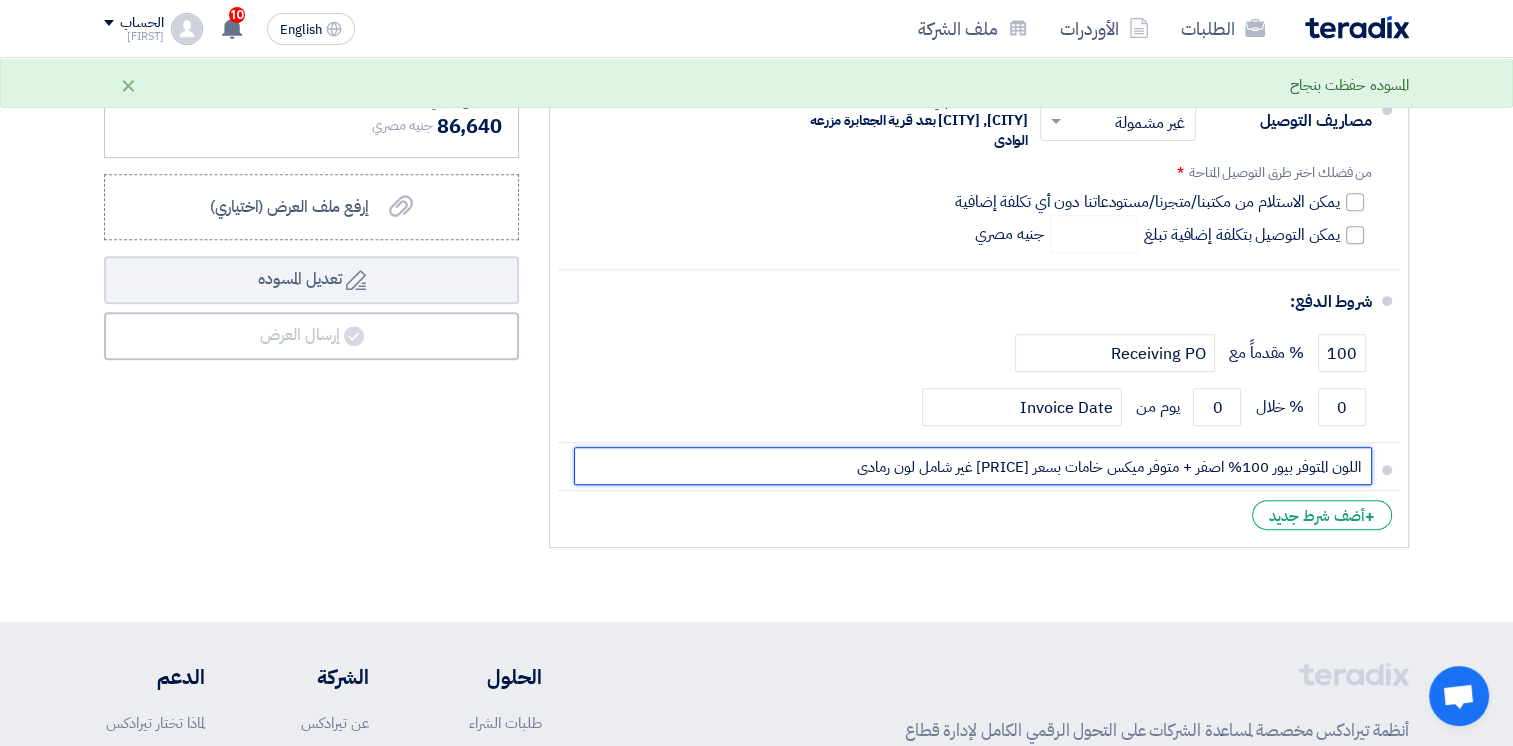 type on "اللون المتوفر بيور 100% اصفر + متوفر ميكس خامات بسعر [PRICE] غير شامل لون رمادى" 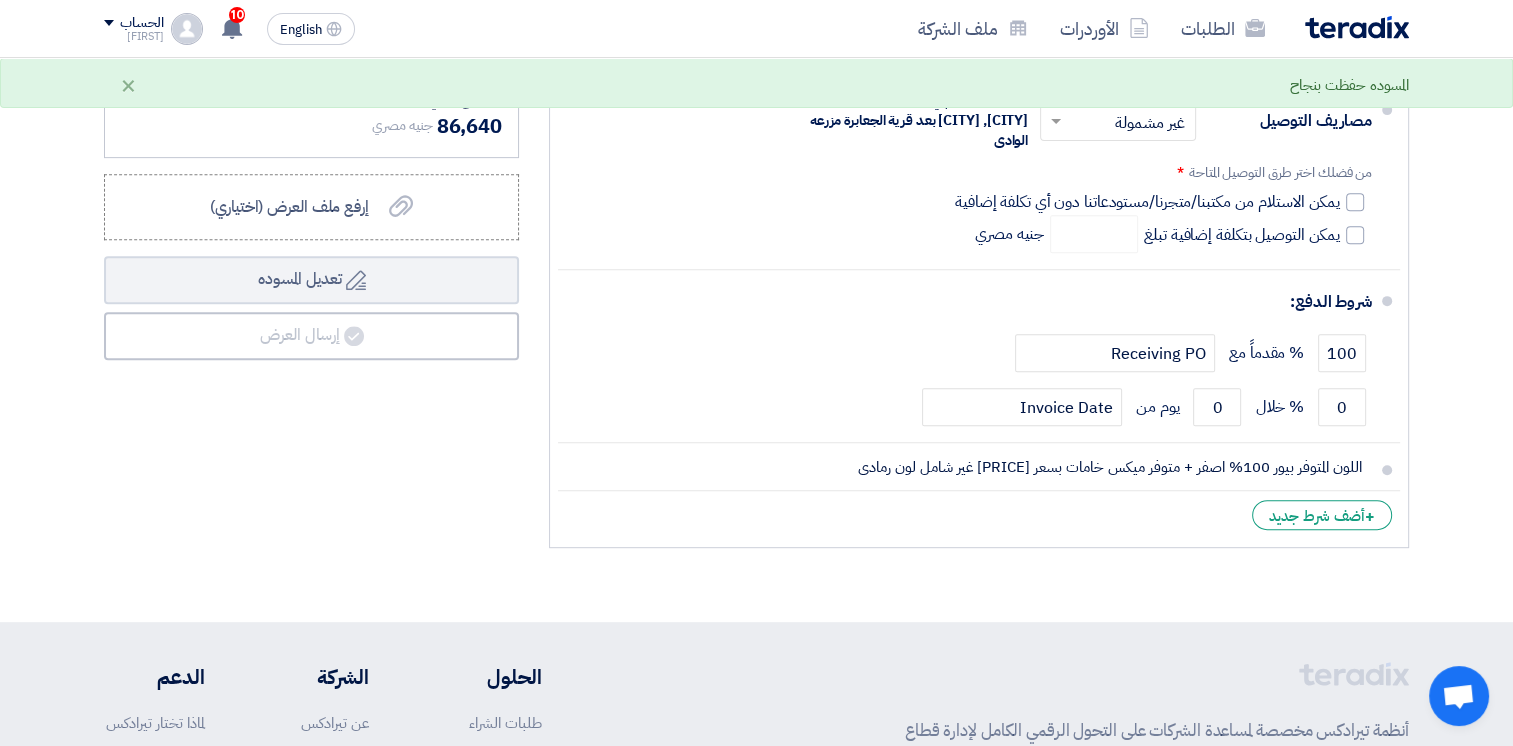 click on "+
أضف شرط جديد" 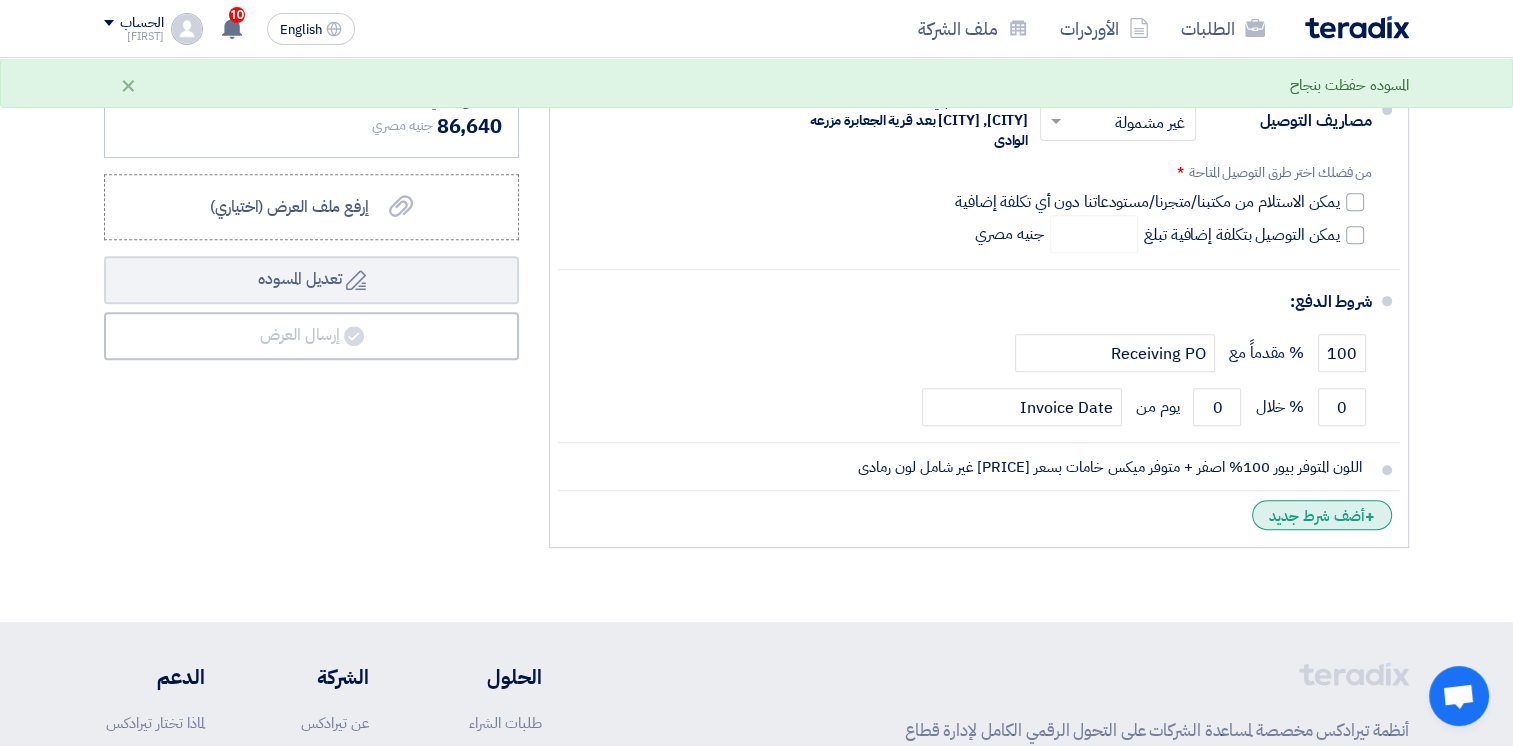 click on "+
أضف شرط جديد" 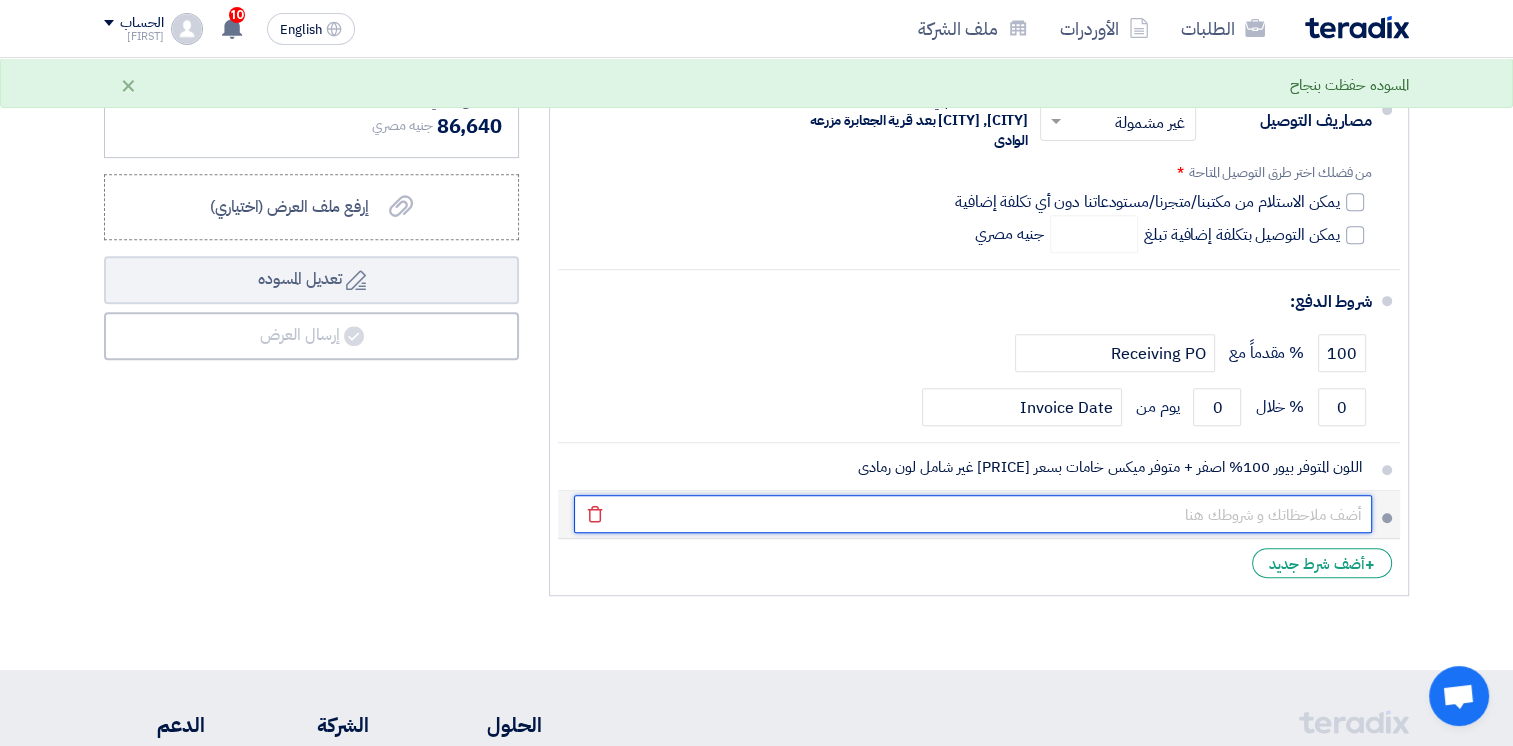 click 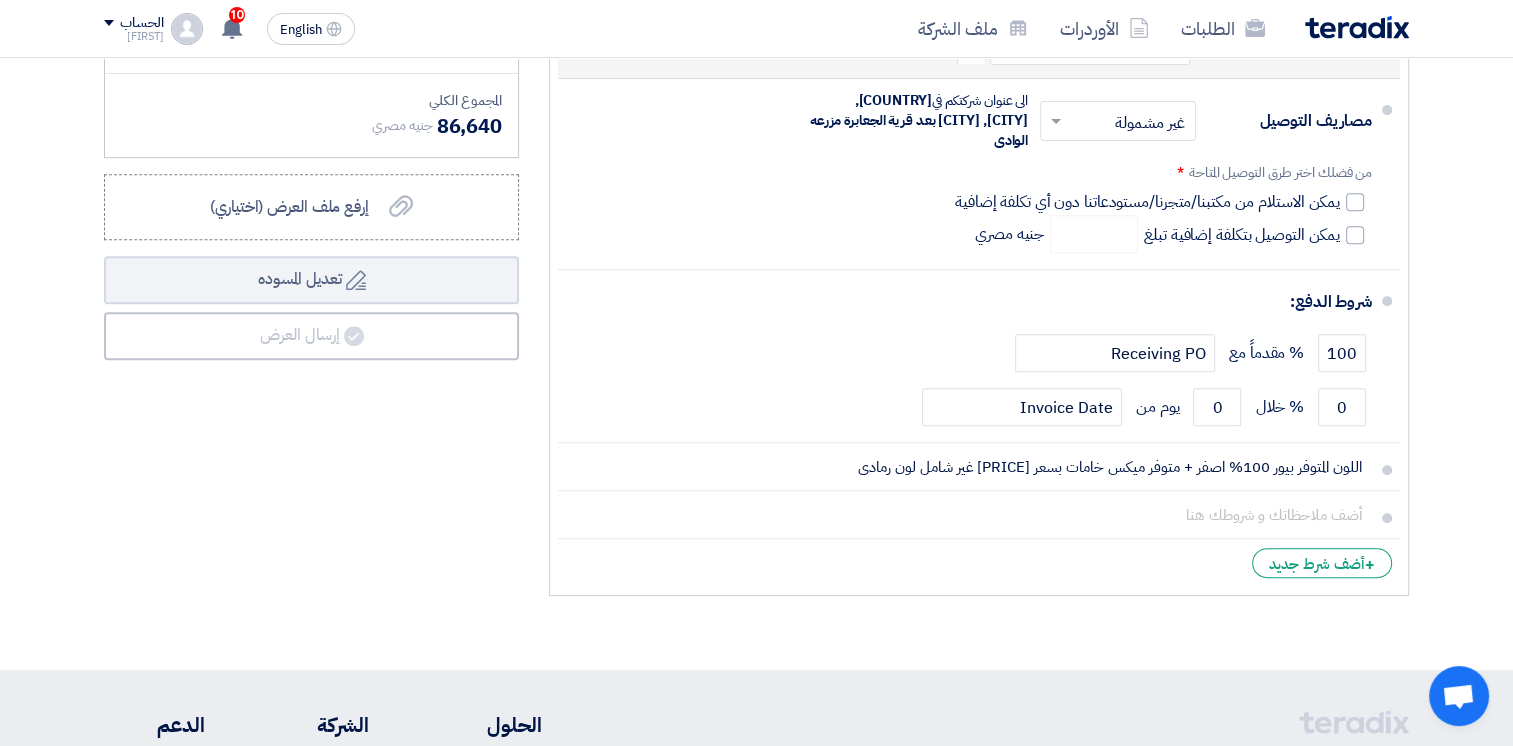 click on "+
أضف شرط جديد" 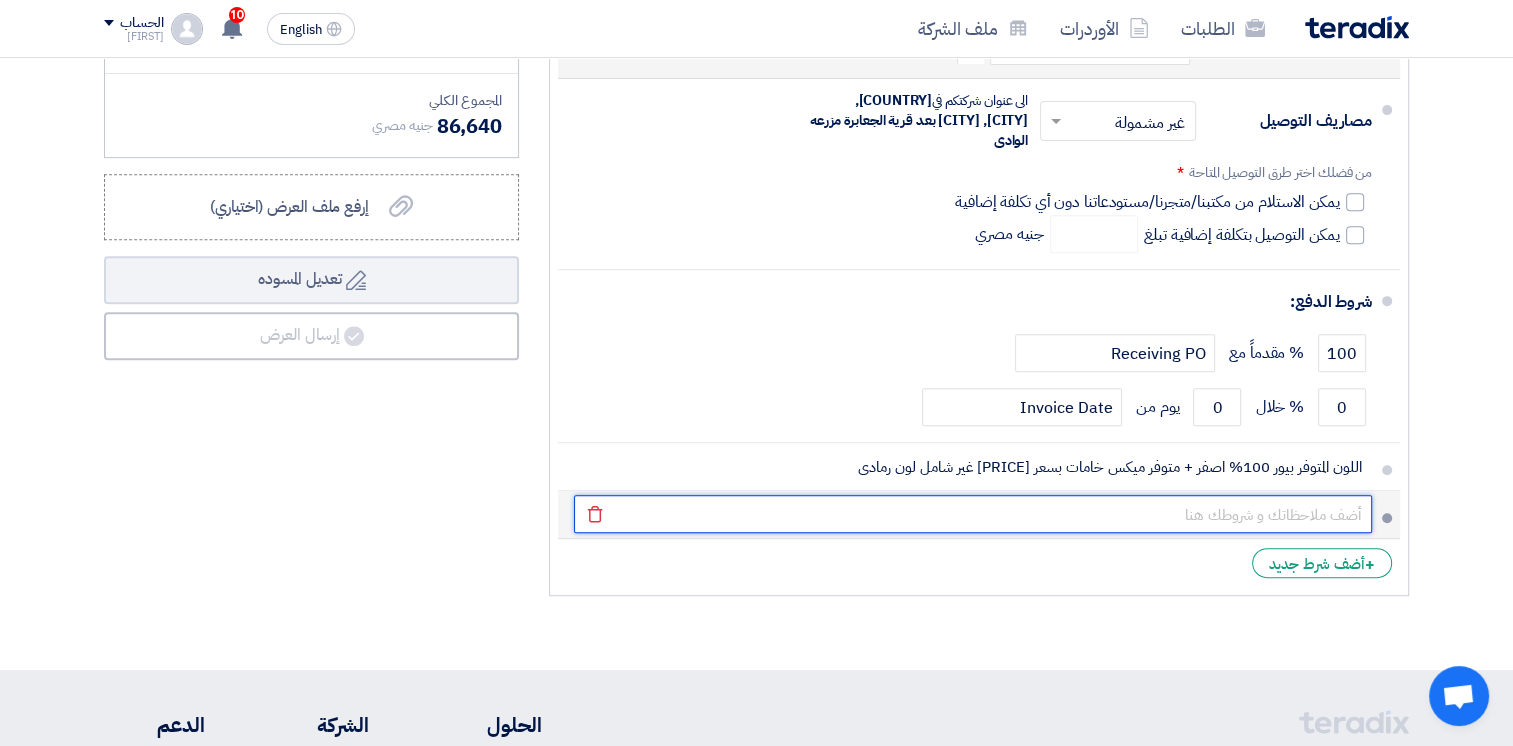 click 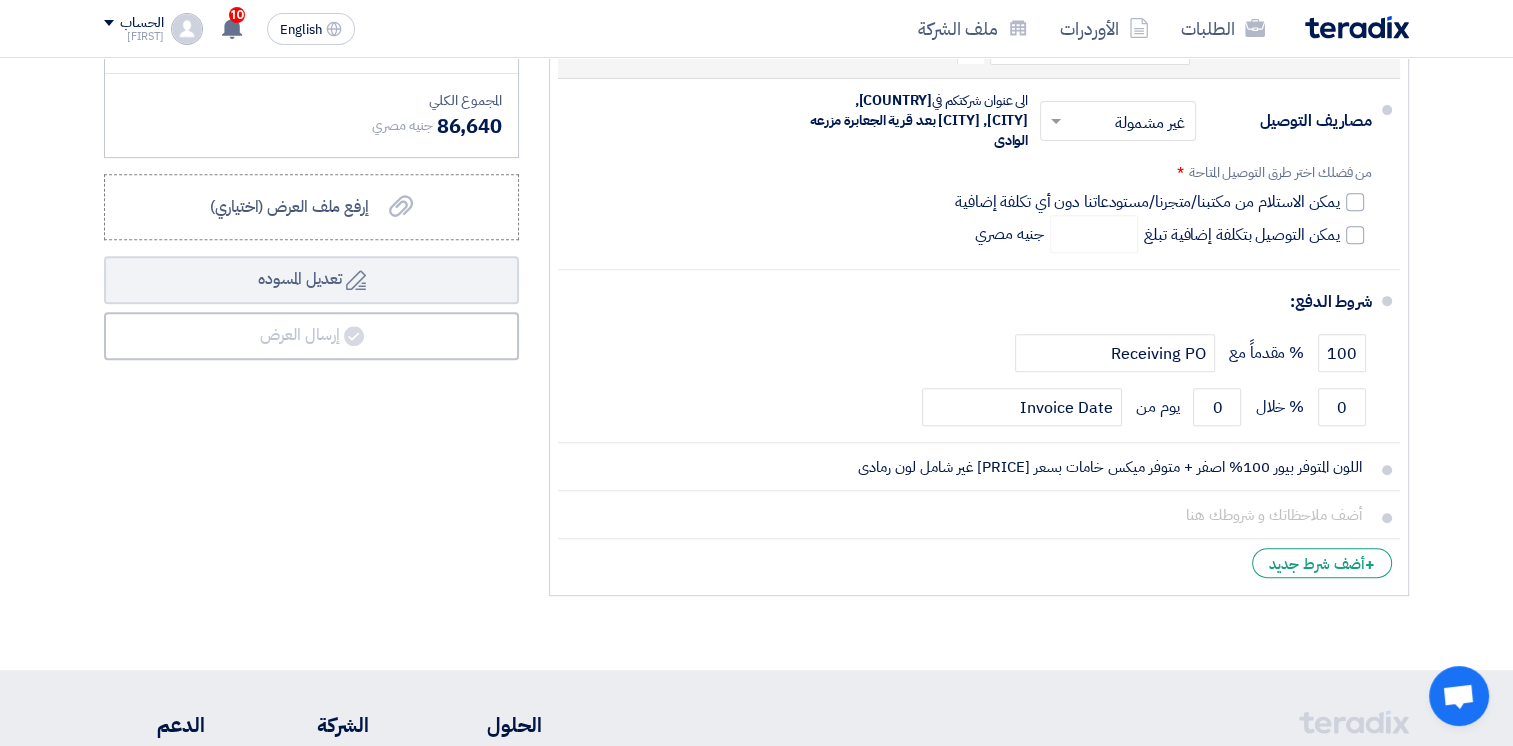 click on "العملة
جنيه مصري
مدة التوريد  *
اختر مدة التوريد
×
مدة توريد موحدة
×" 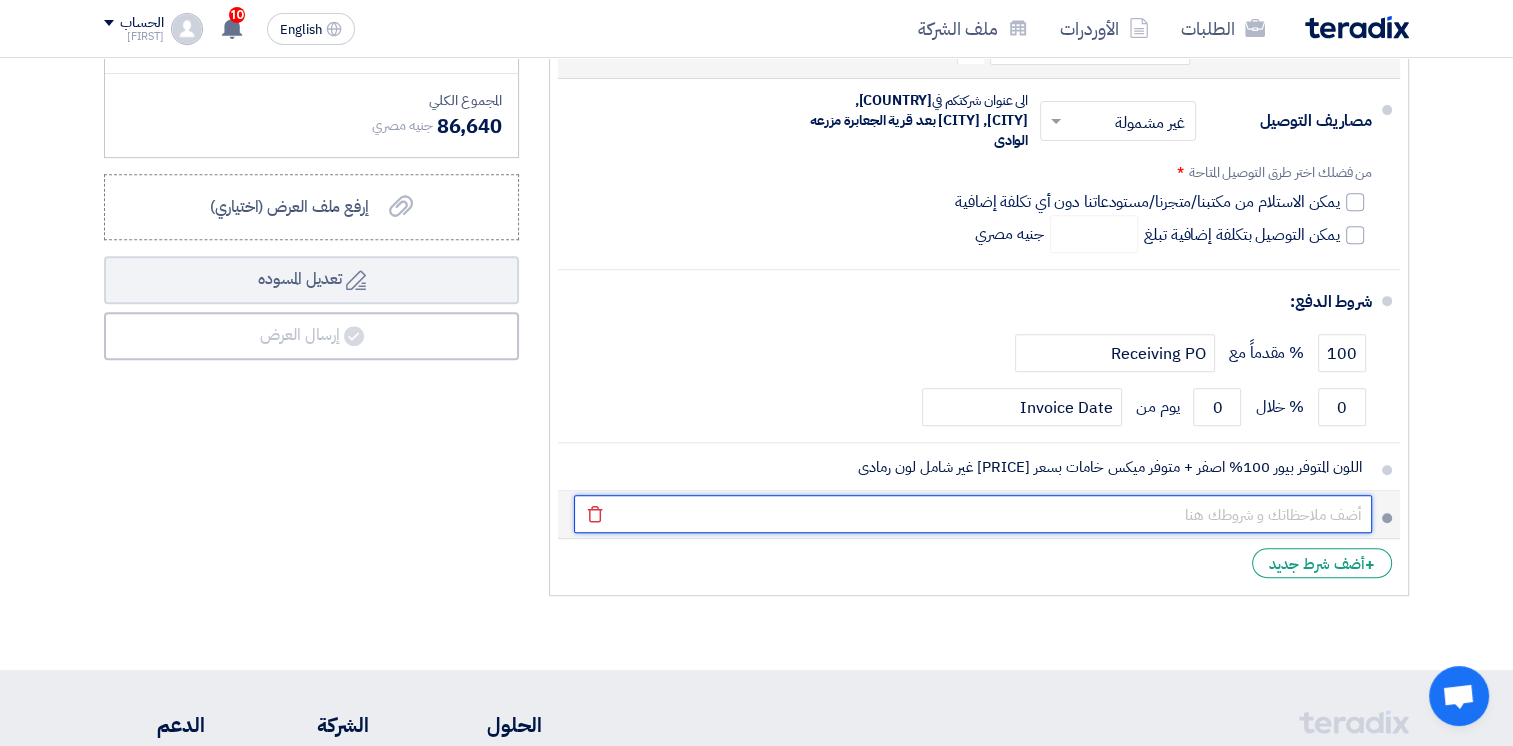 click 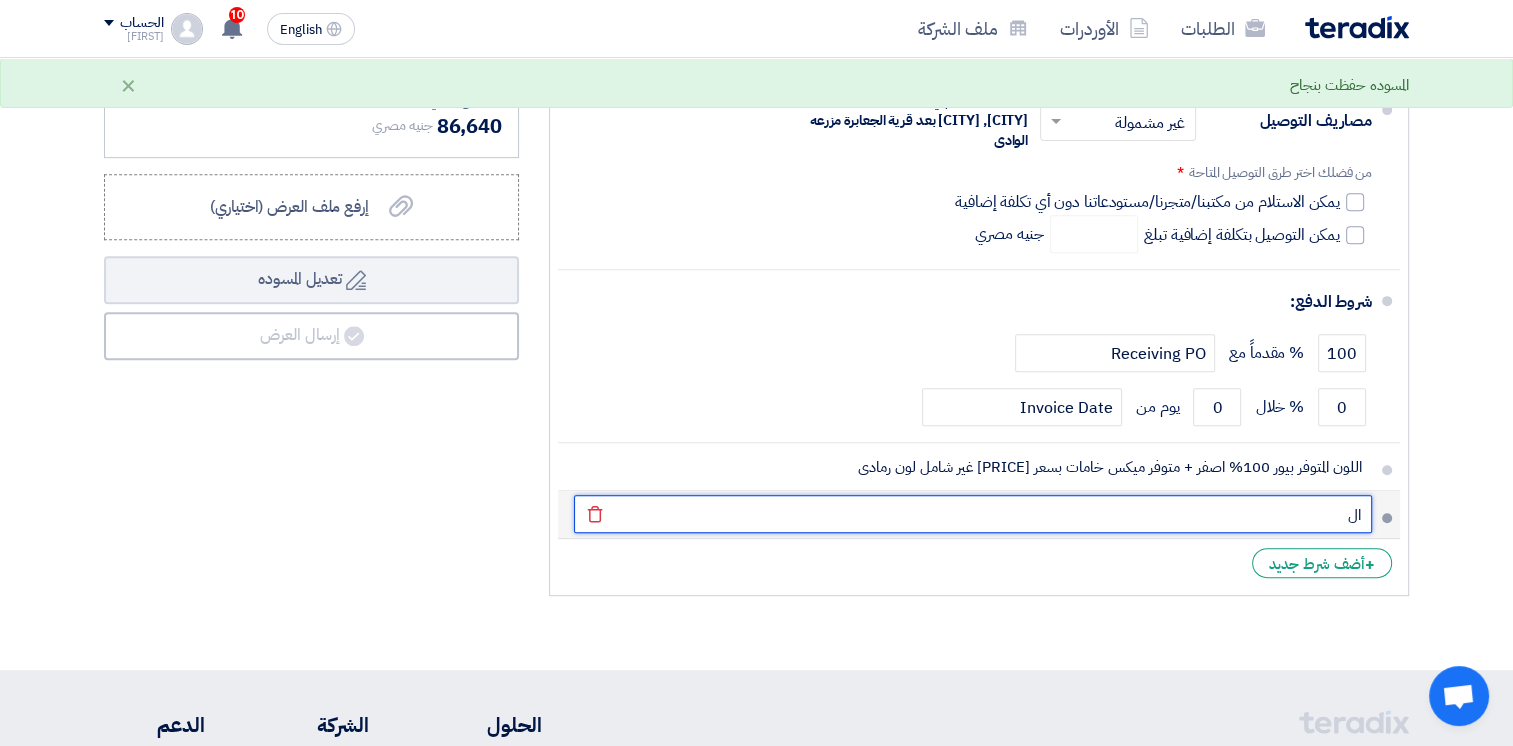 type on "ا" 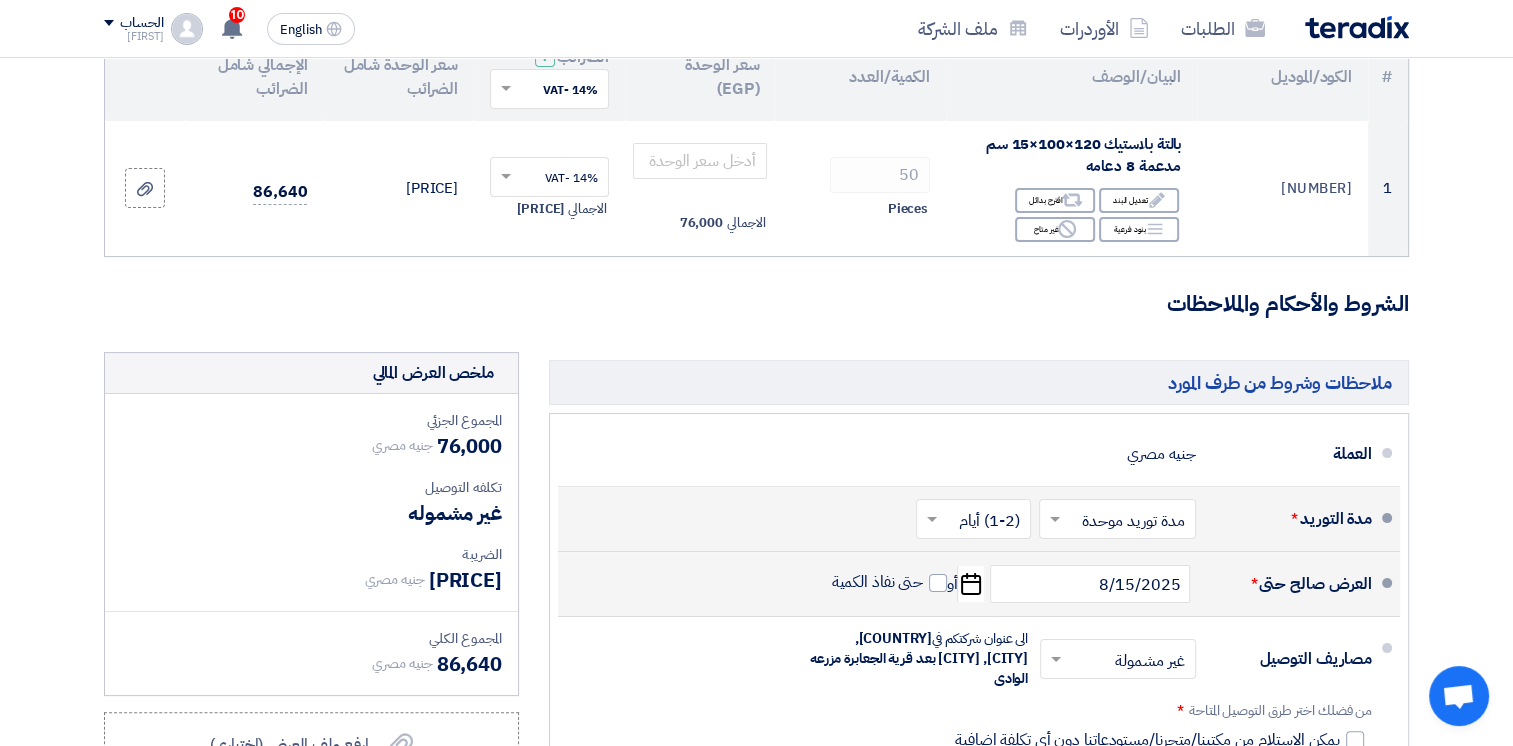 scroll, scrollTop: 216, scrollLeft: 0, axis: vertical 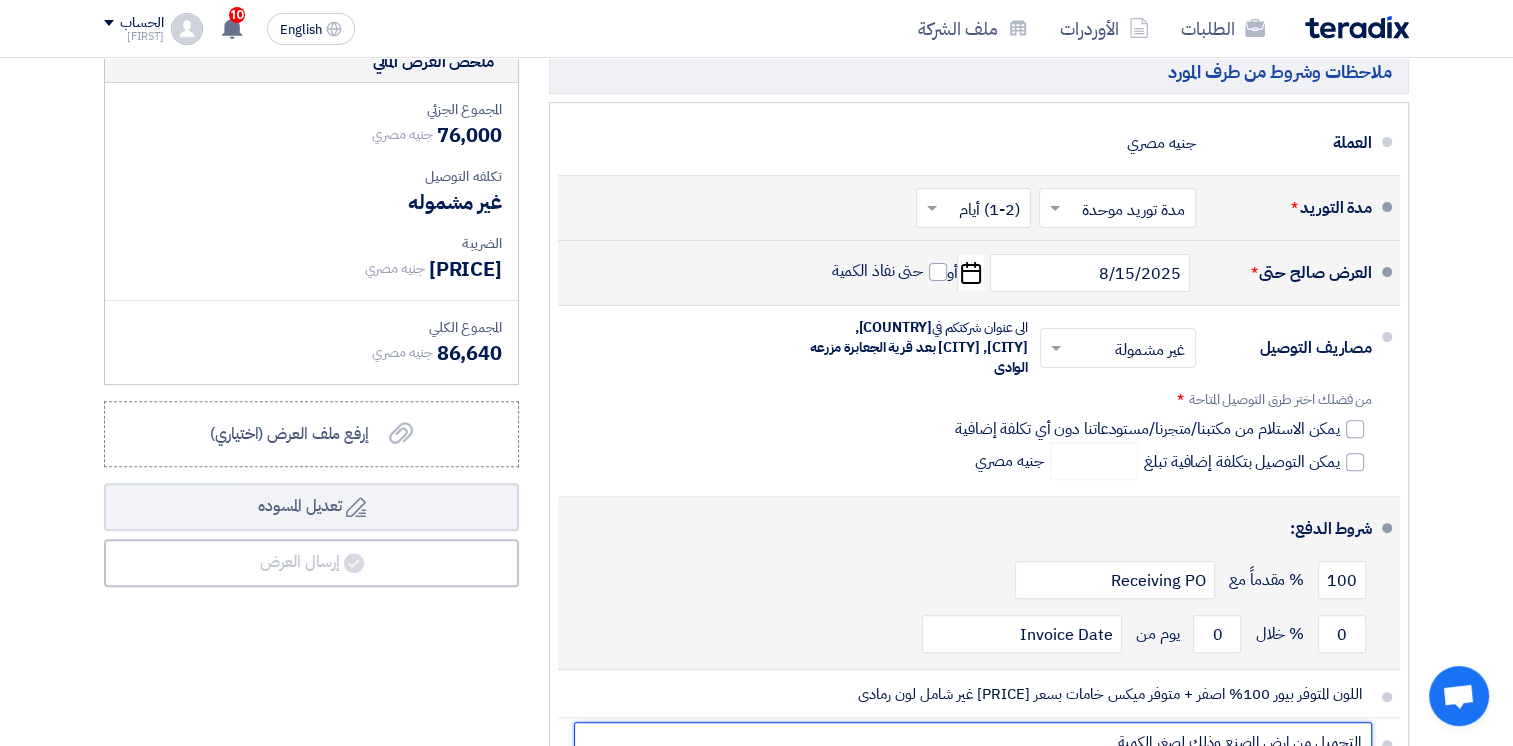 type on "التحميل من ارض المصنع وذلك لصغر الكمية" 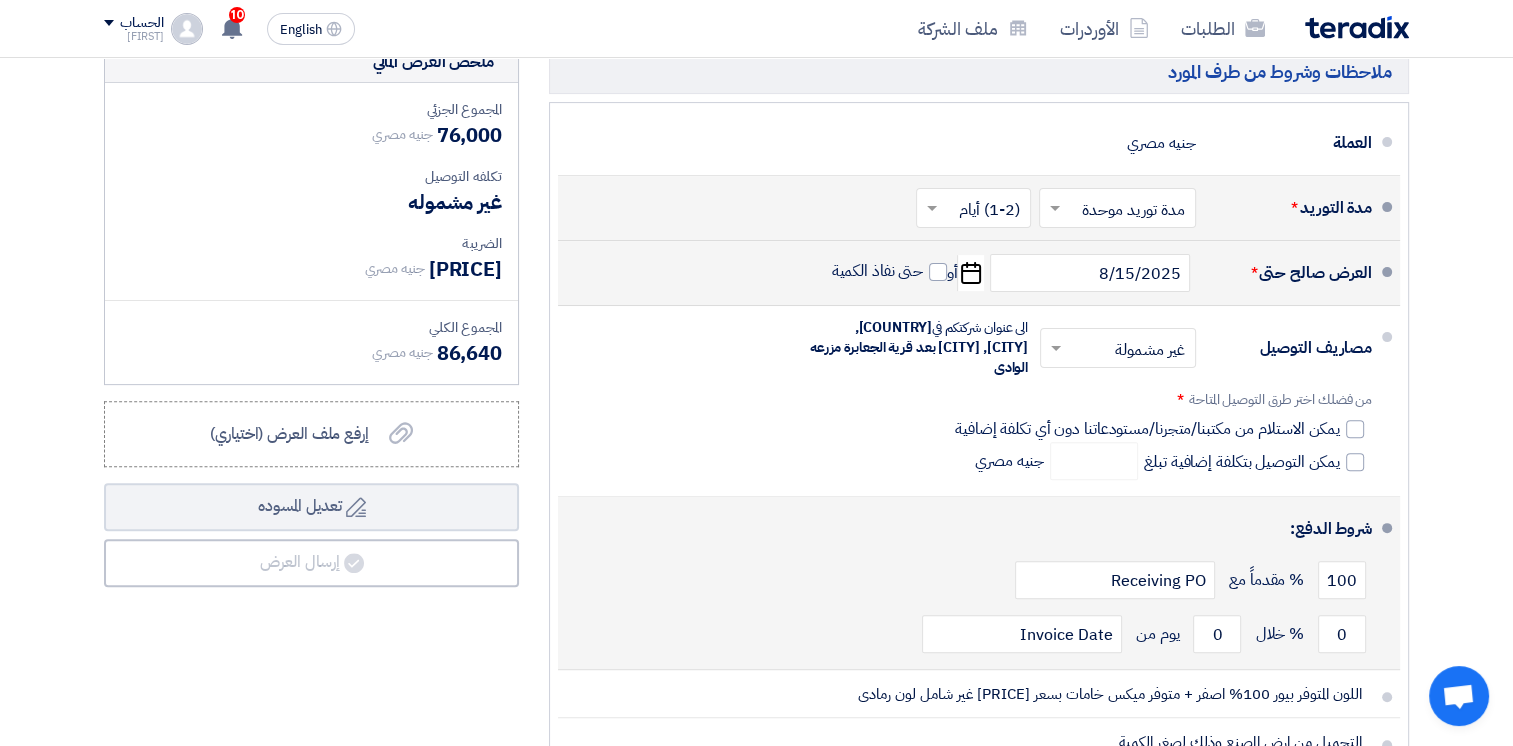 click on "100
% مقدماً مع
Receiving PO" 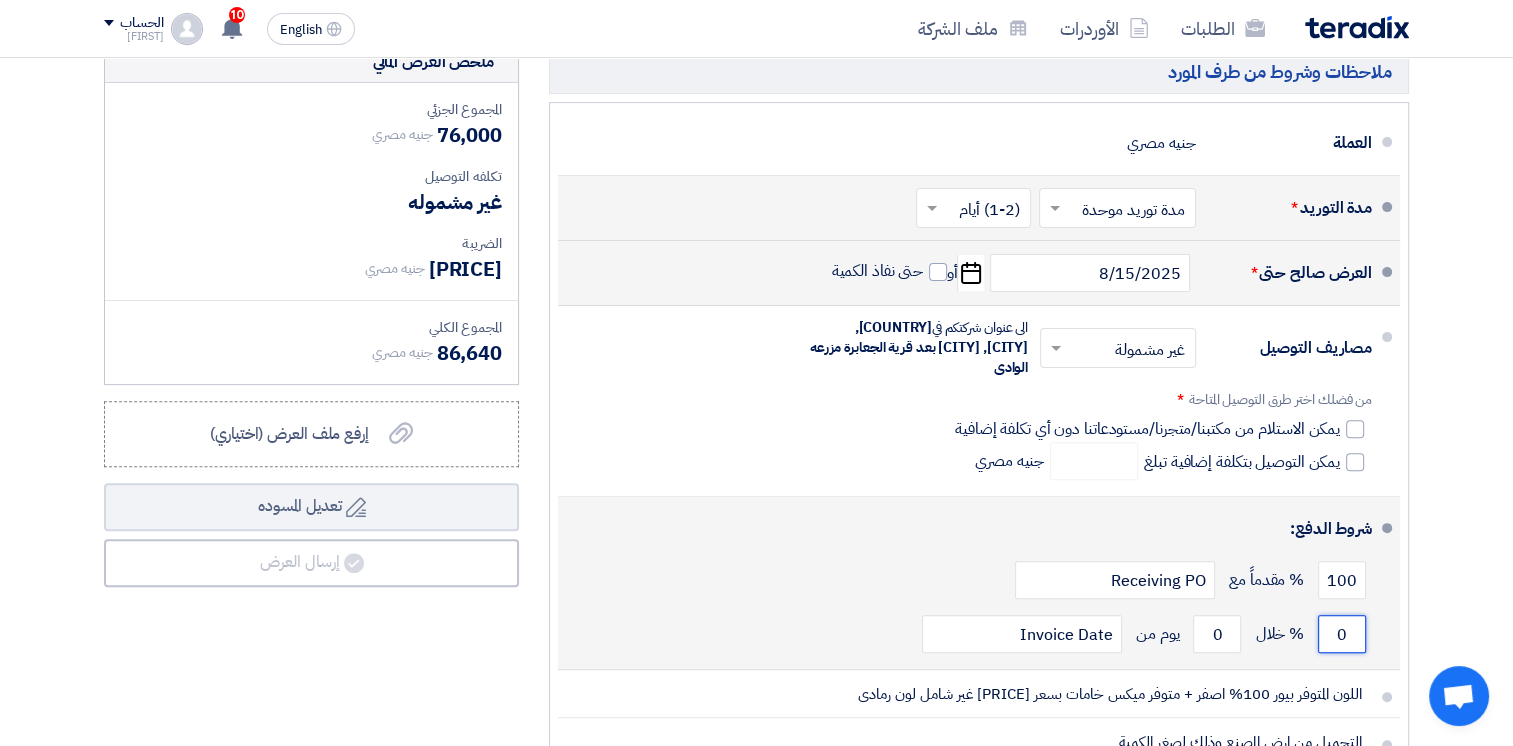 click on "0" 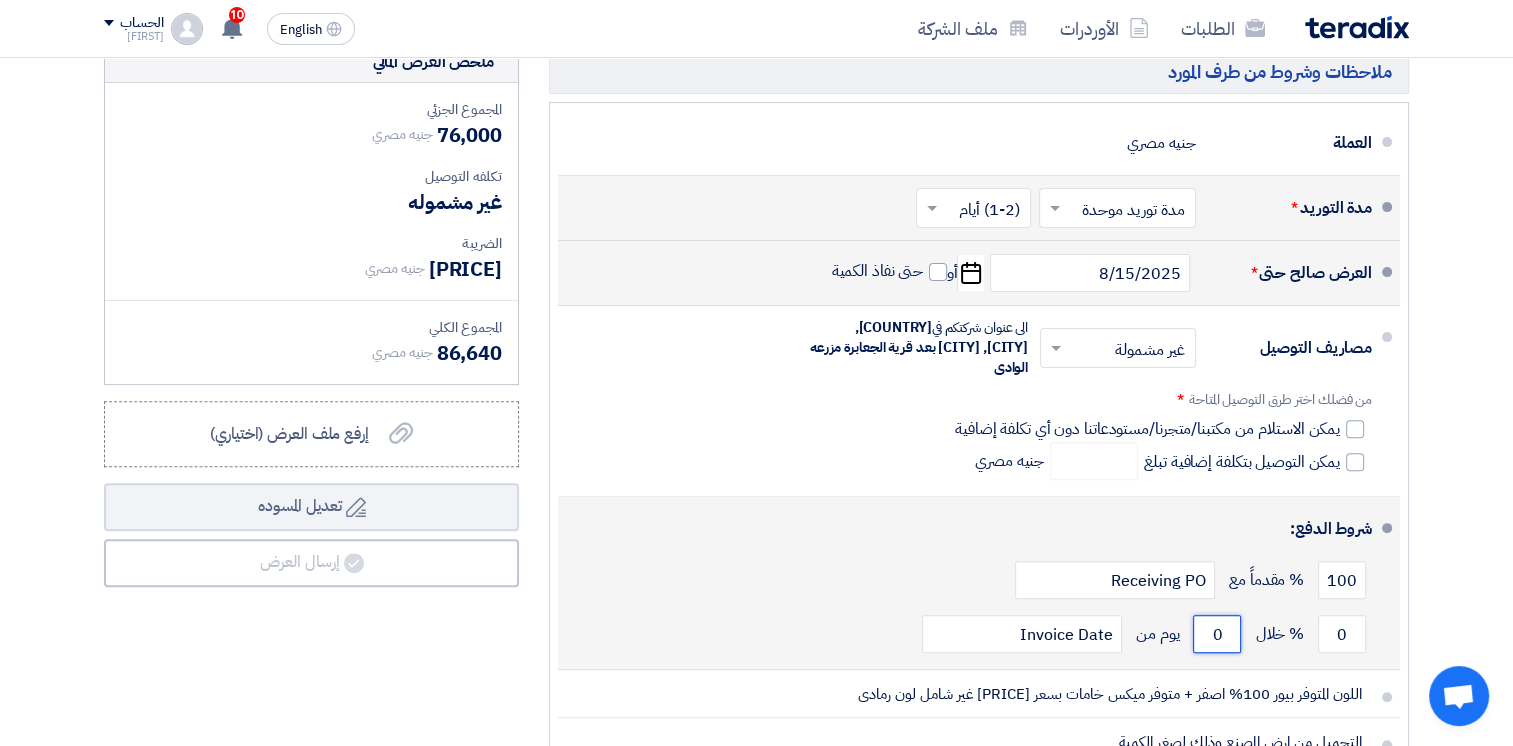 click on "0" 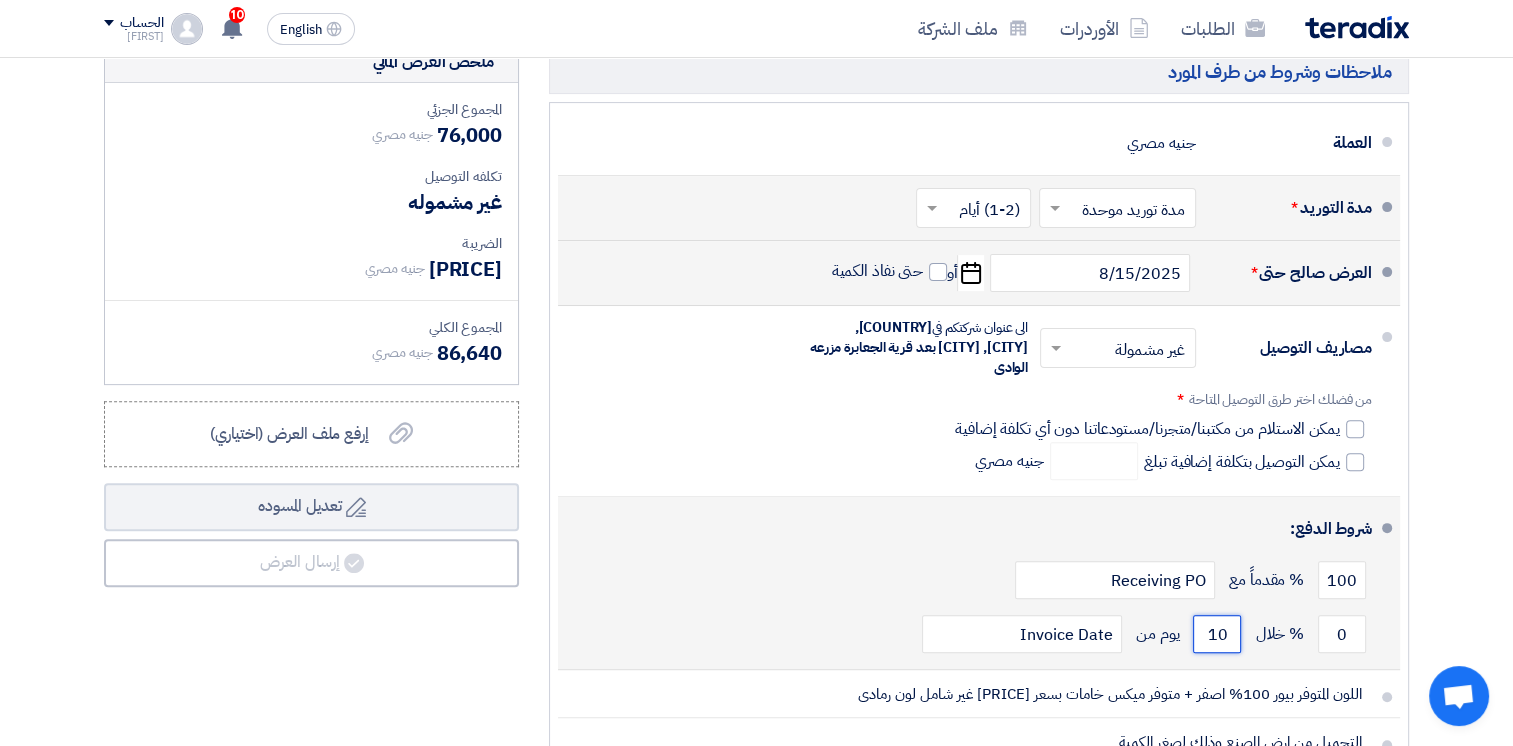 type on "0" 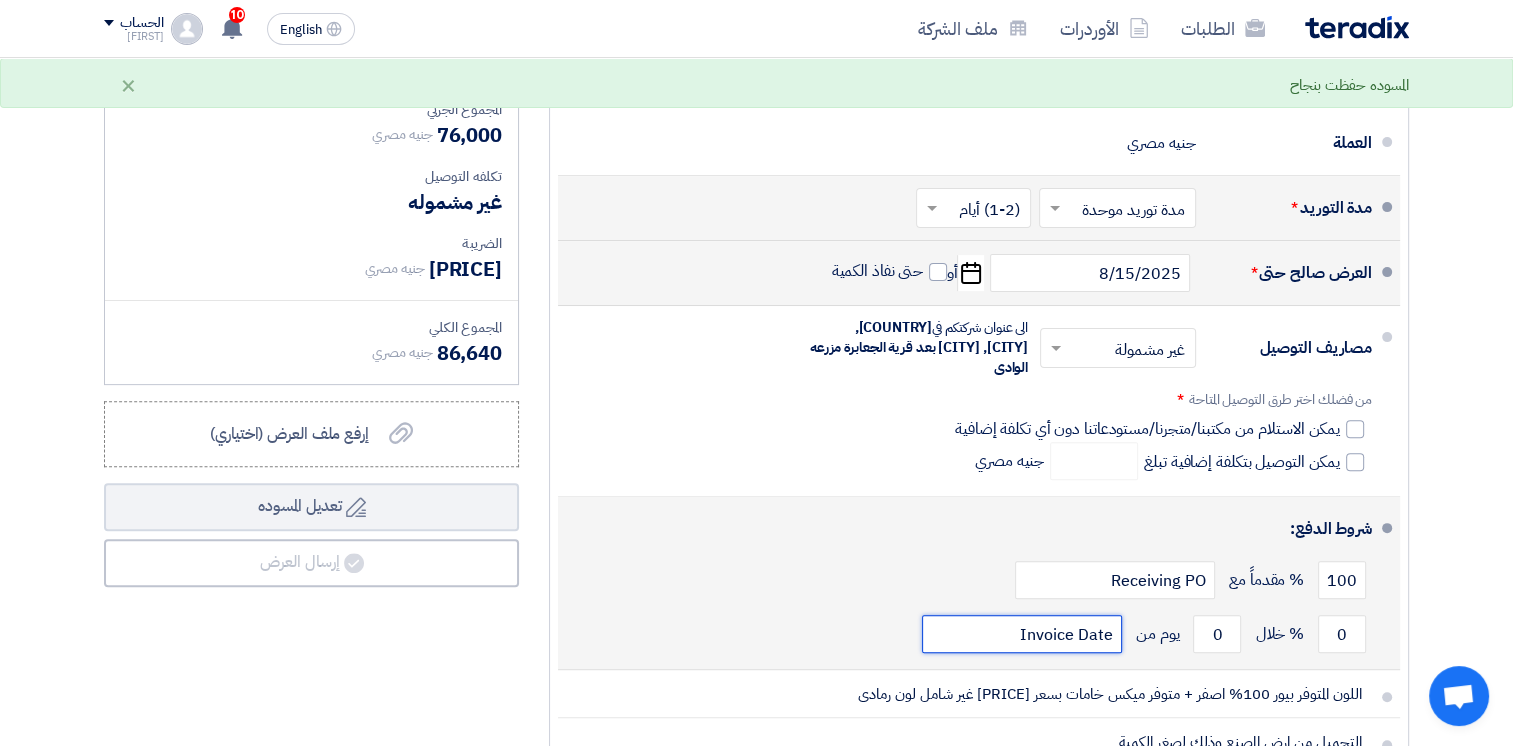 click on "Invoice Date" 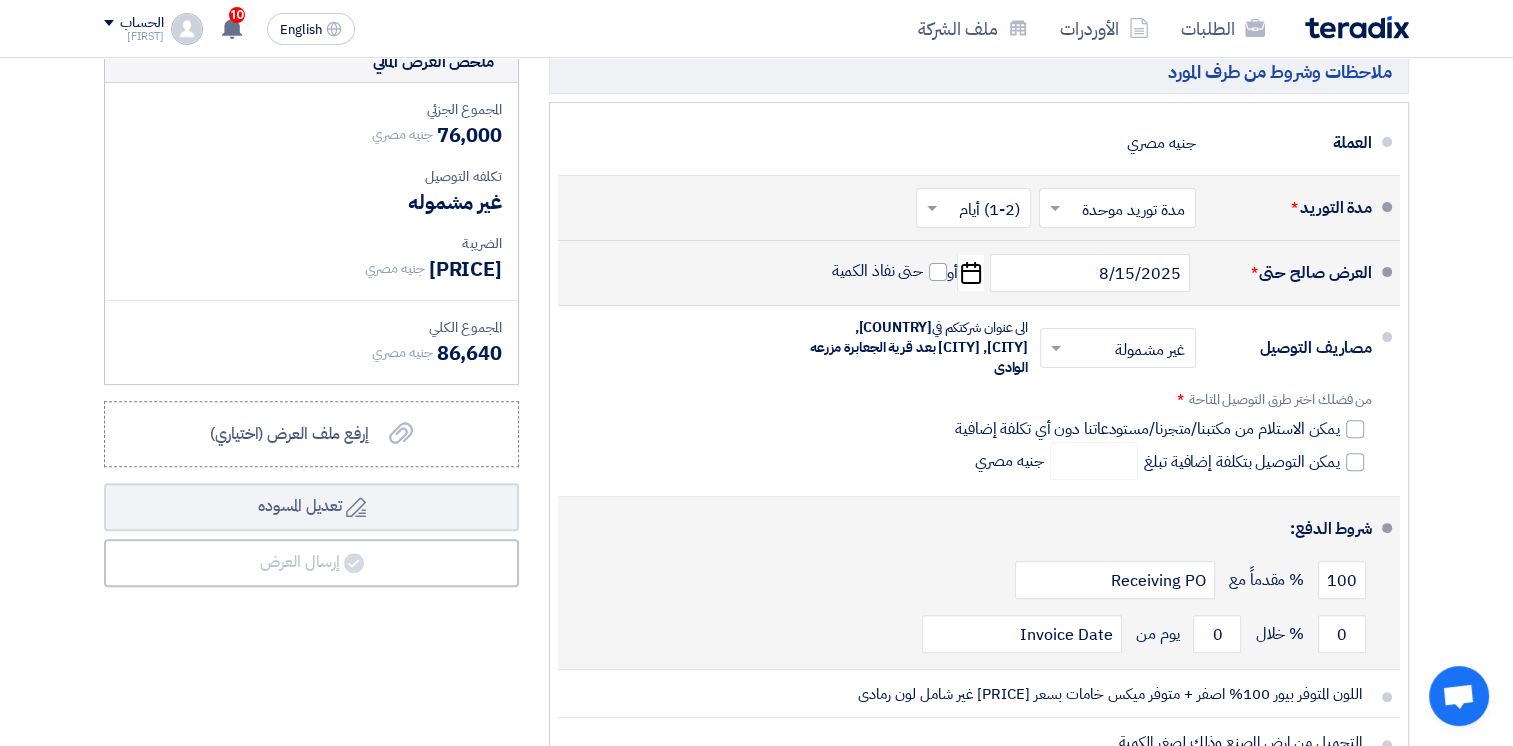 click on "100
% مقدماً مع
Receiving PO" 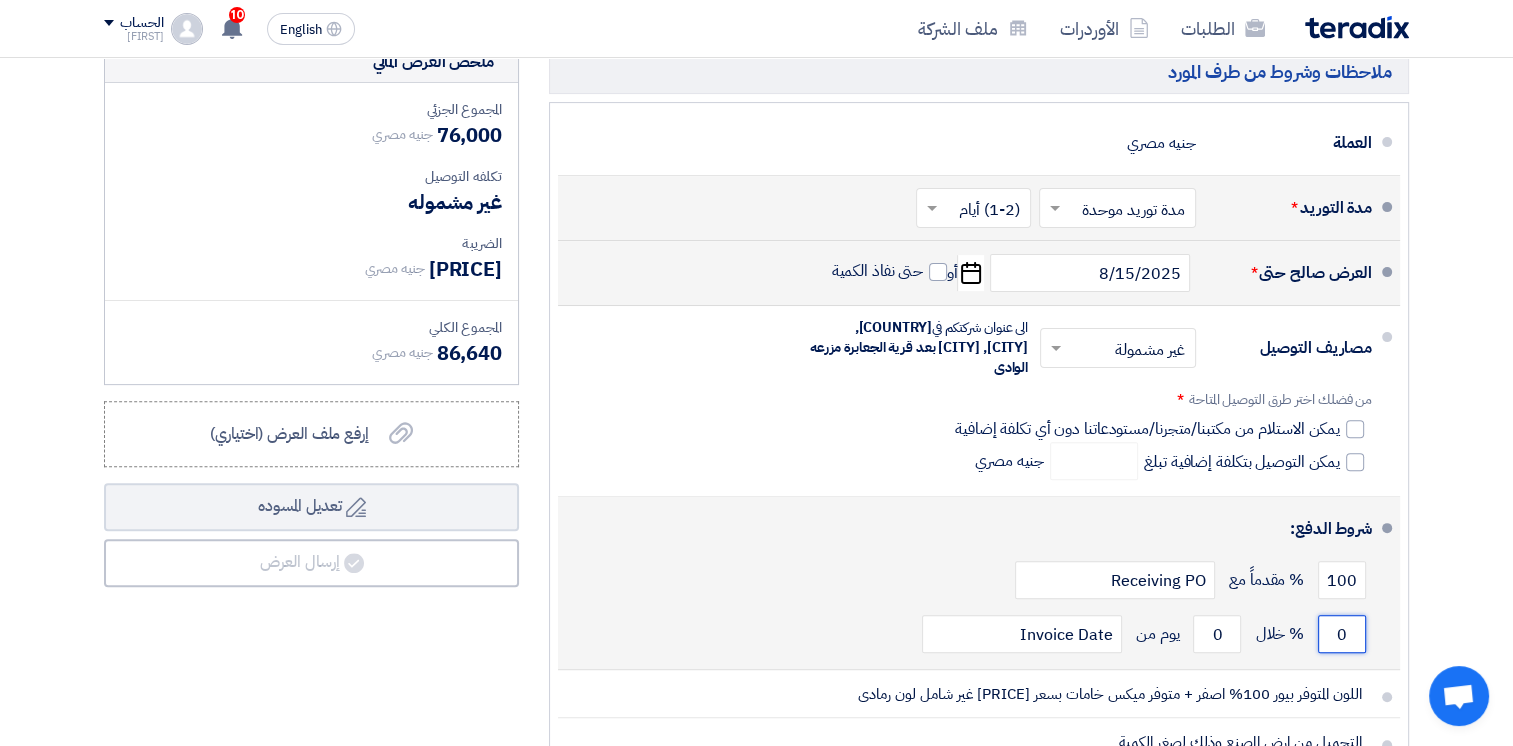 drag, startPoint x: 1344, startPoint y: 632, endPoint x: 1334, endPoint y: 634, distance: 10.198039 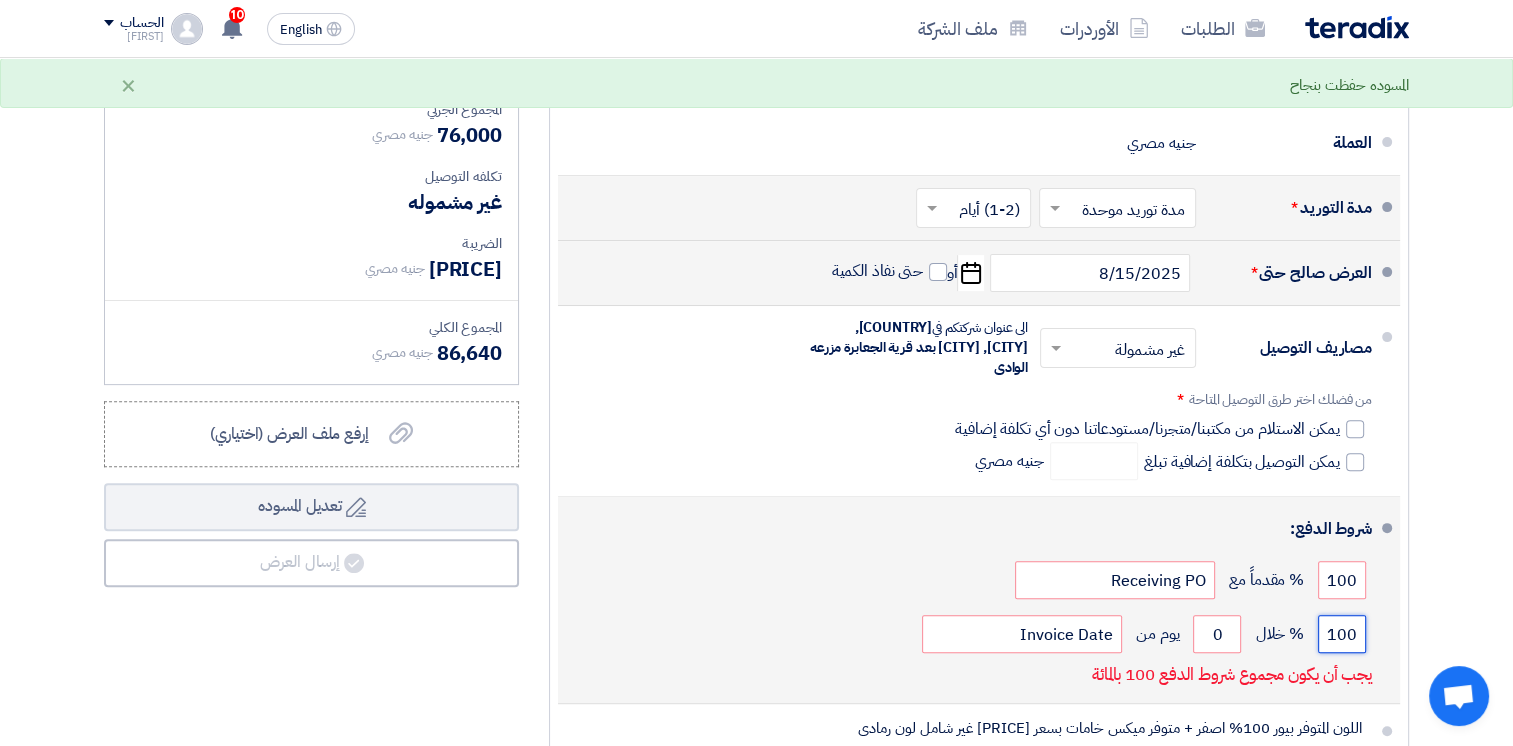 type on "100" 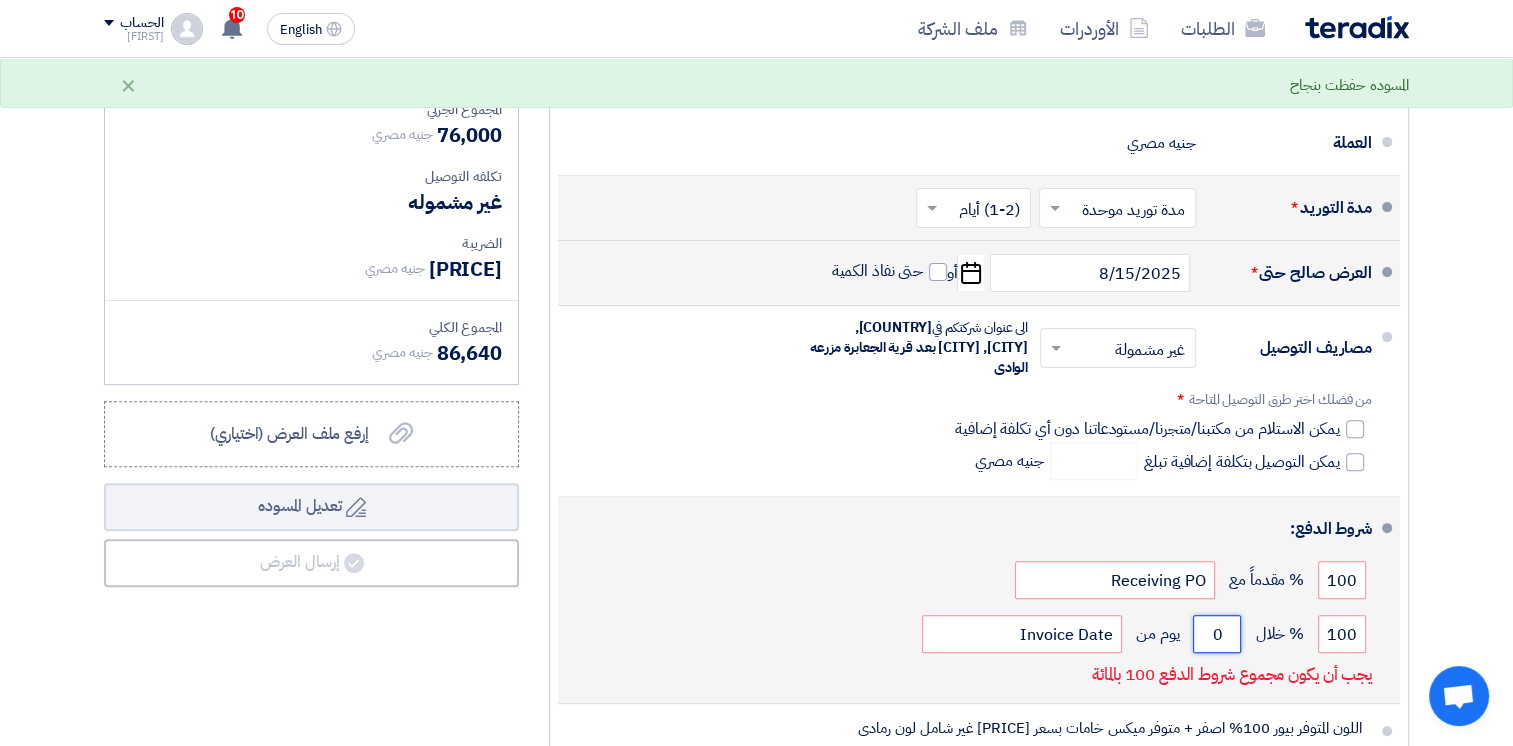 drag, startPoint x: 1210, startPoint y: 636, endPoint x: 1226, endPoint y: 636, distance: 16 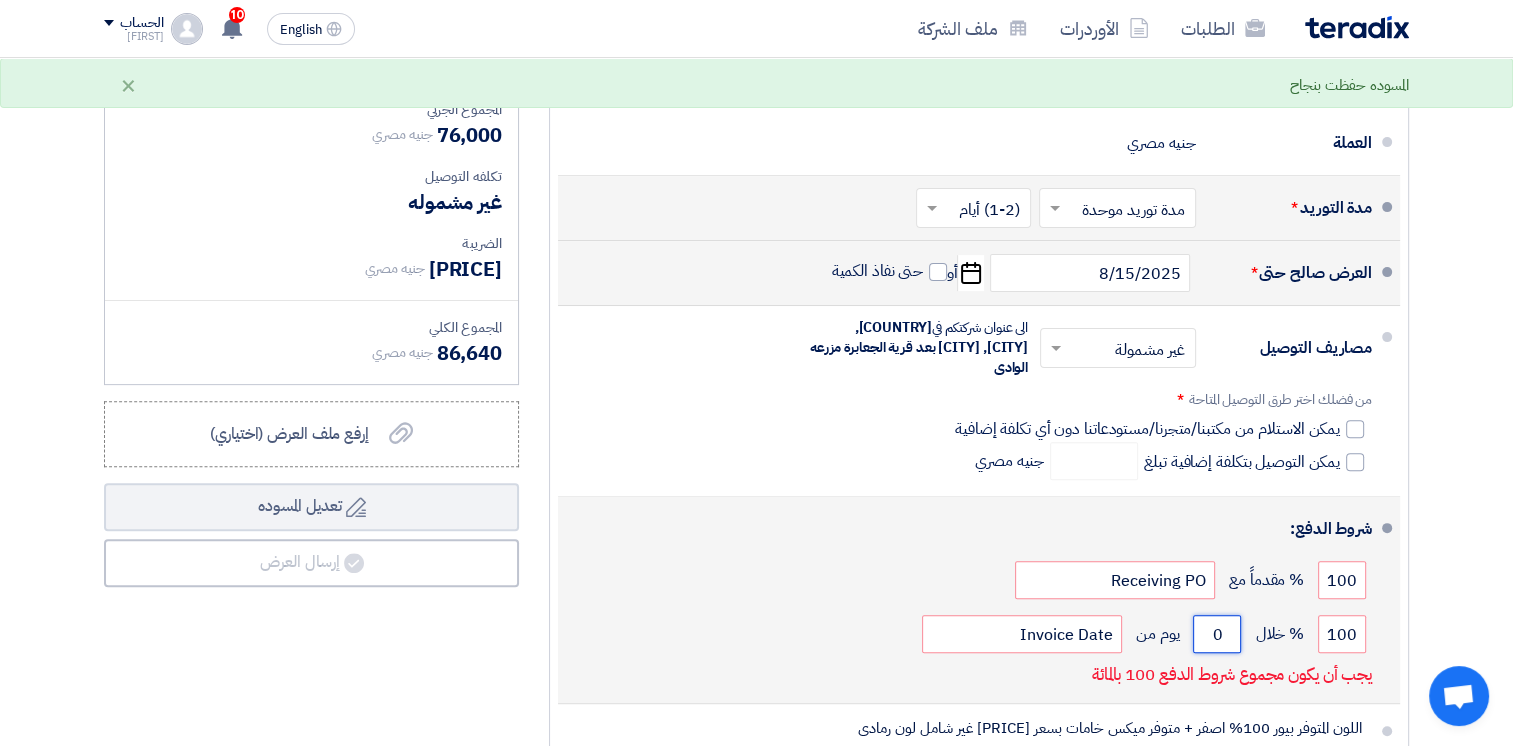 click on "0" 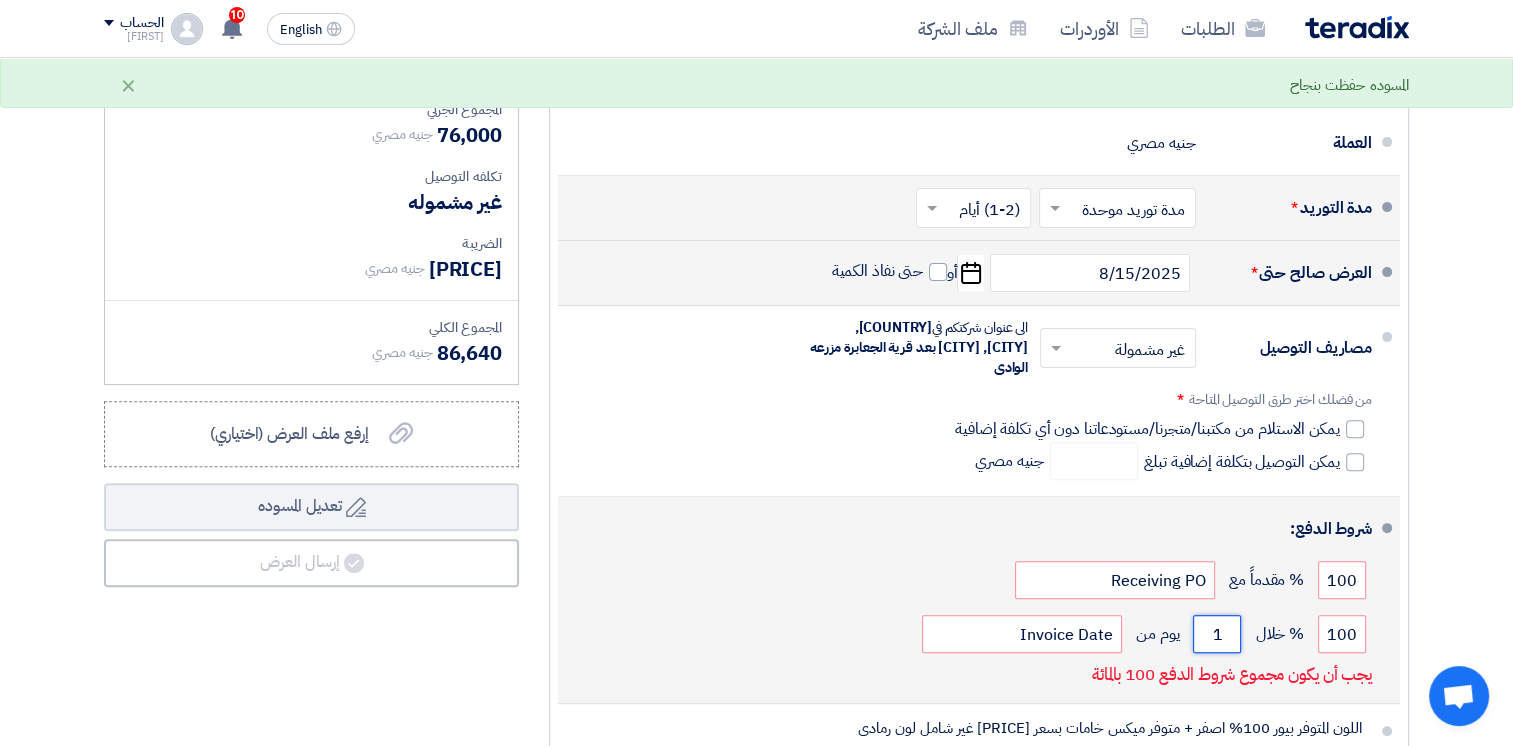 type on "1" 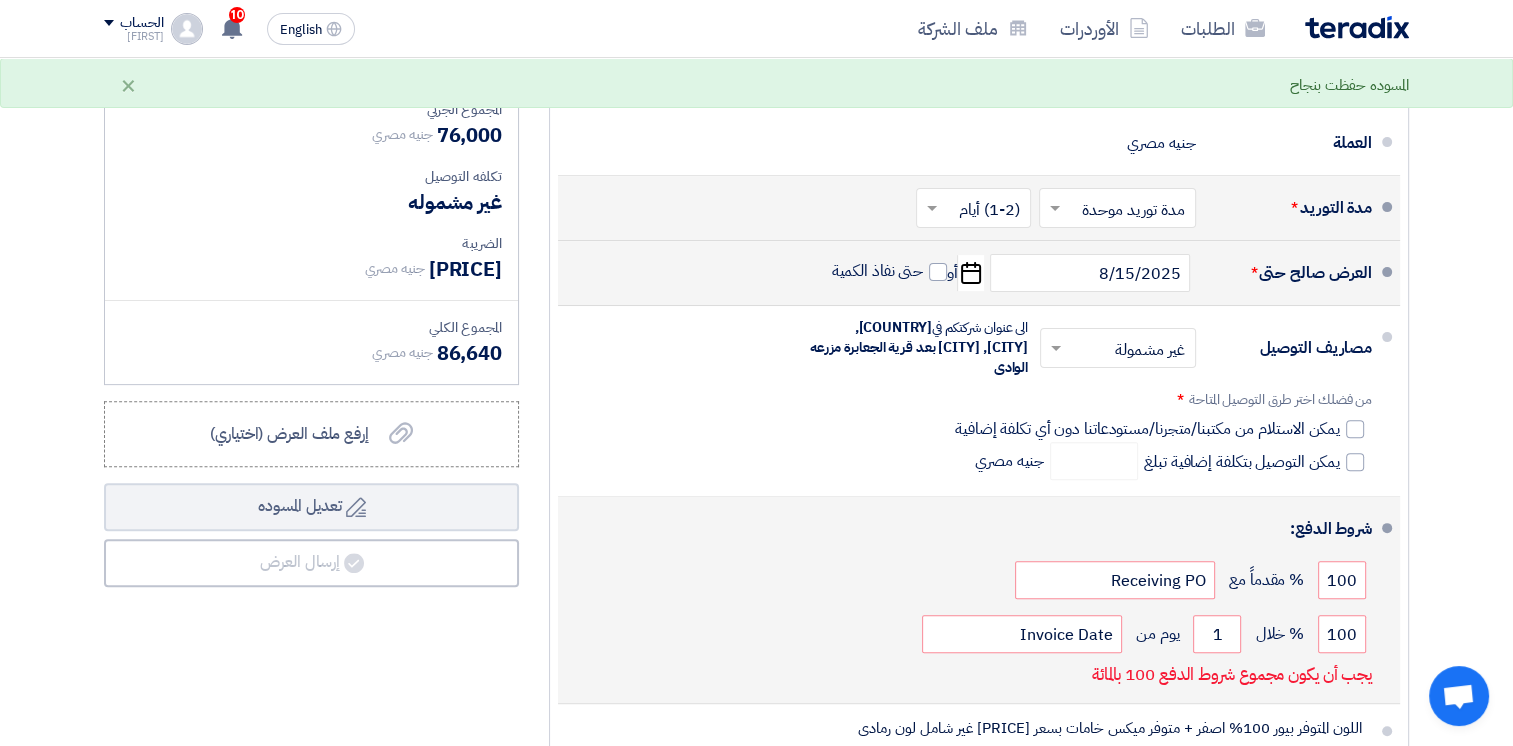 click on "100
% مقدماً مع
Receiving PO" 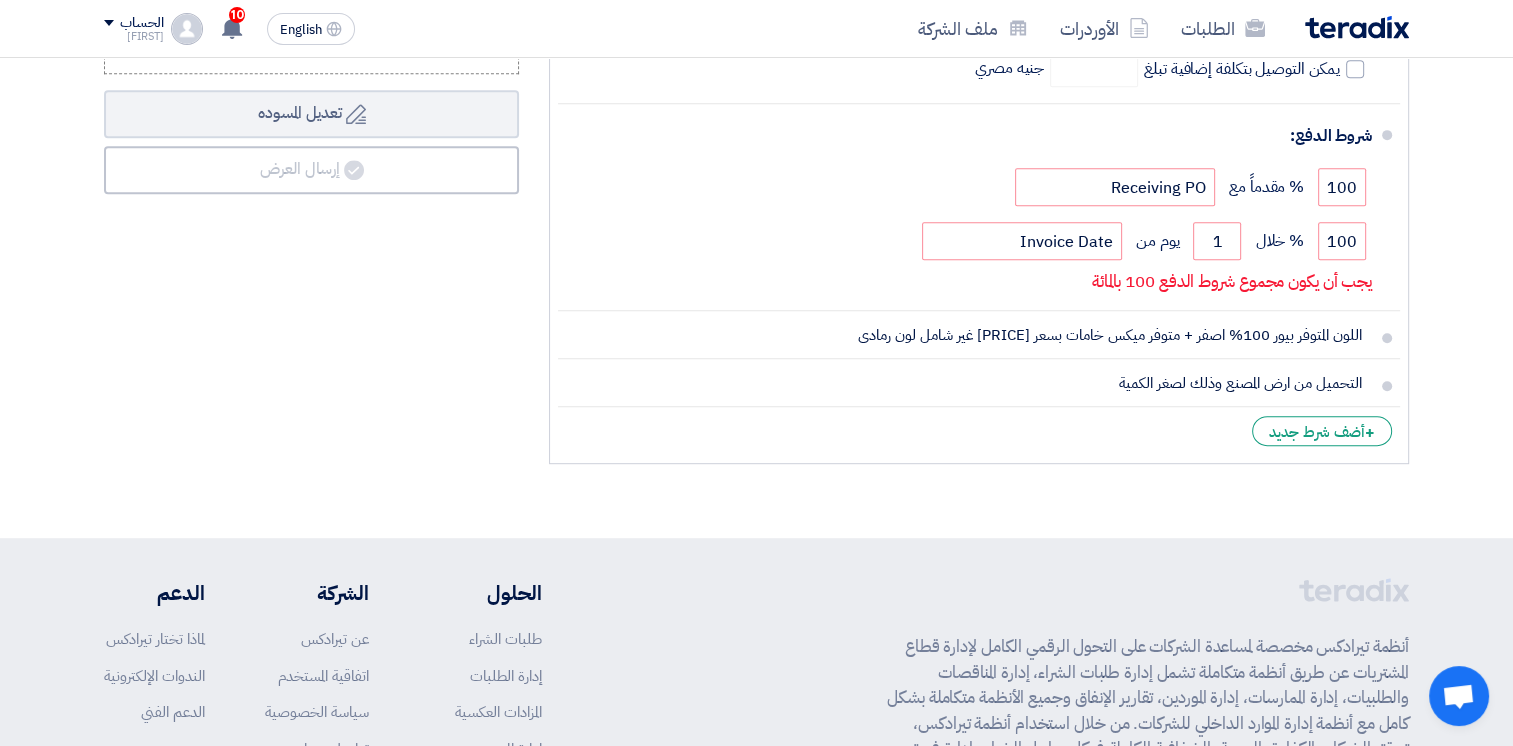 scroll, scrollTop: 968, scrollLeft: 0, axis: vertical 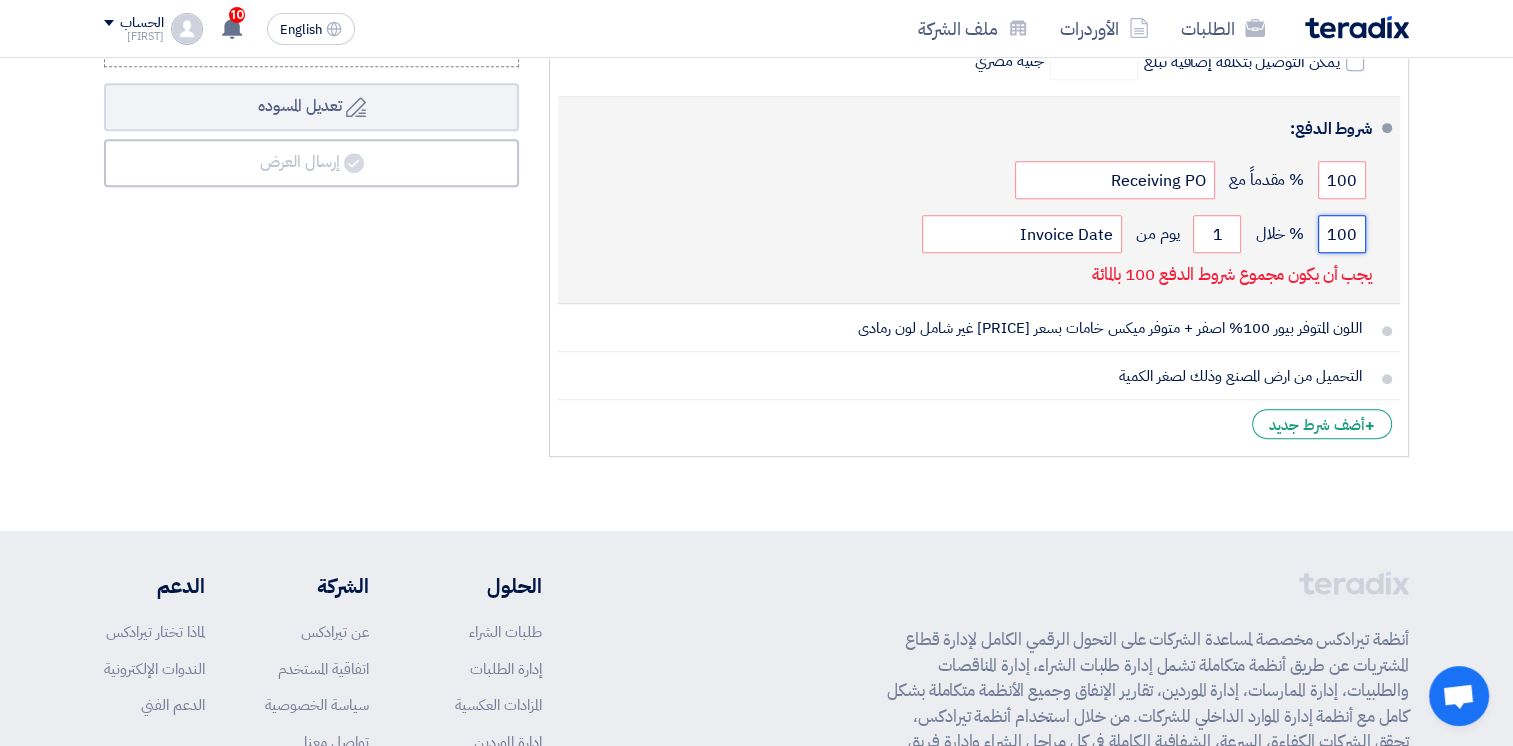click on "100" 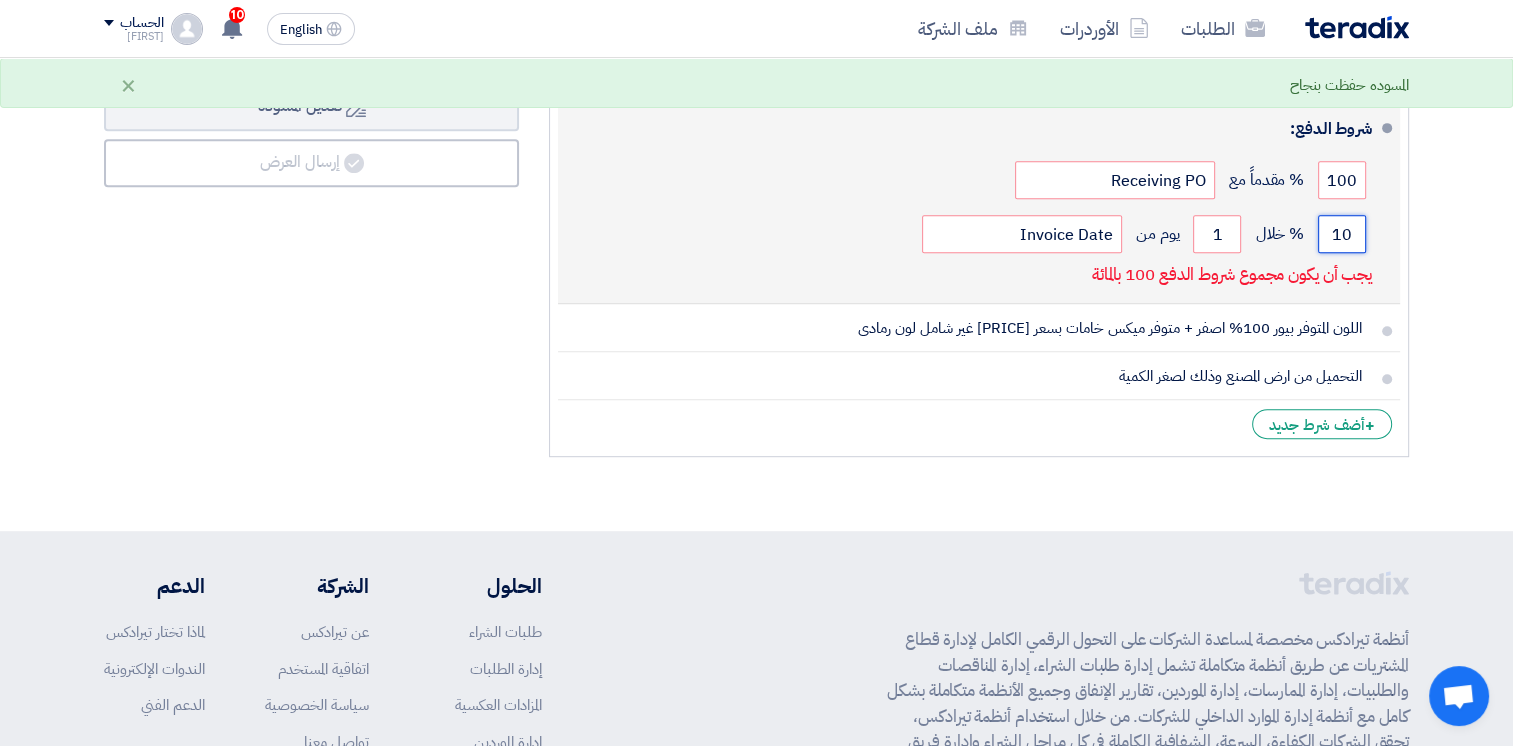 type on "1" 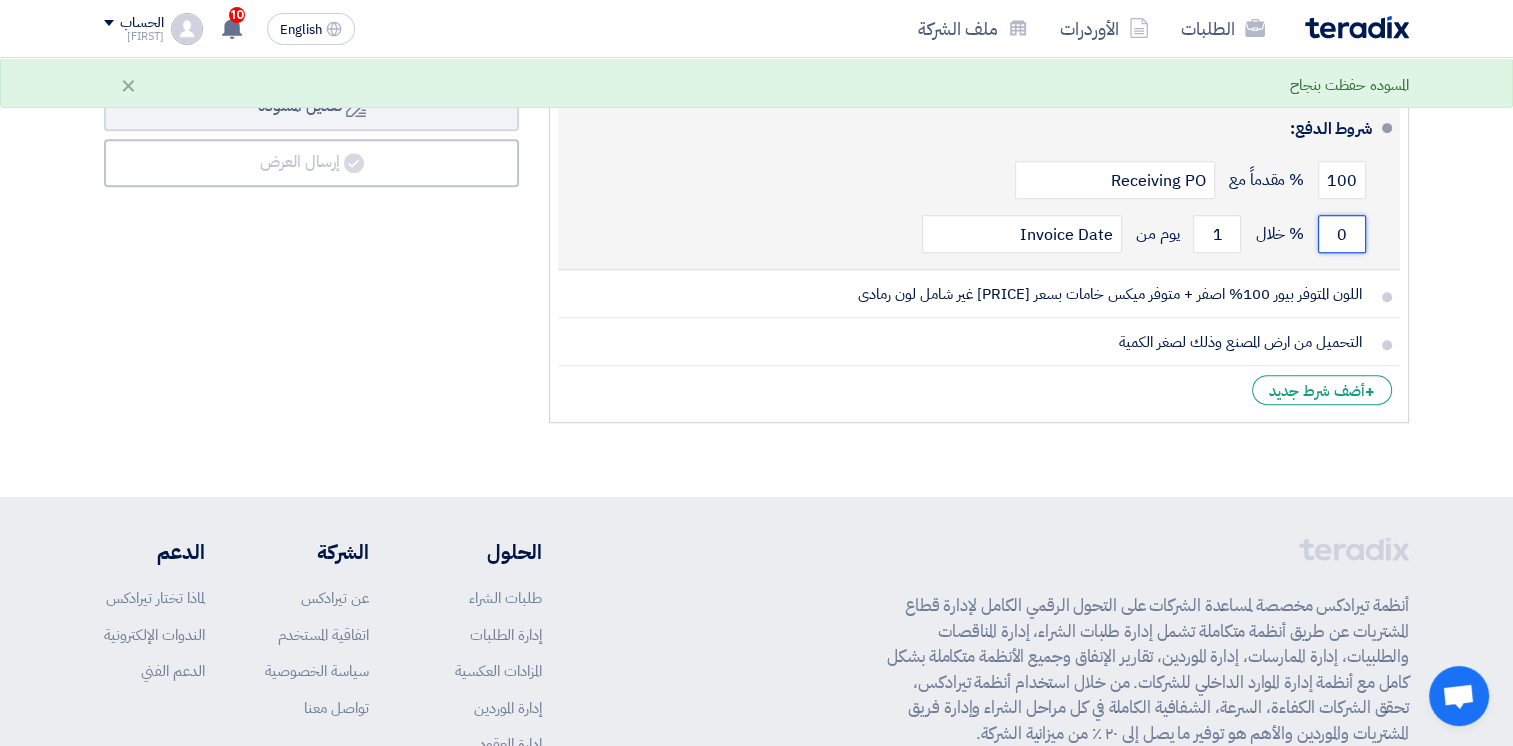click on "Draft
تعديل المسوده" 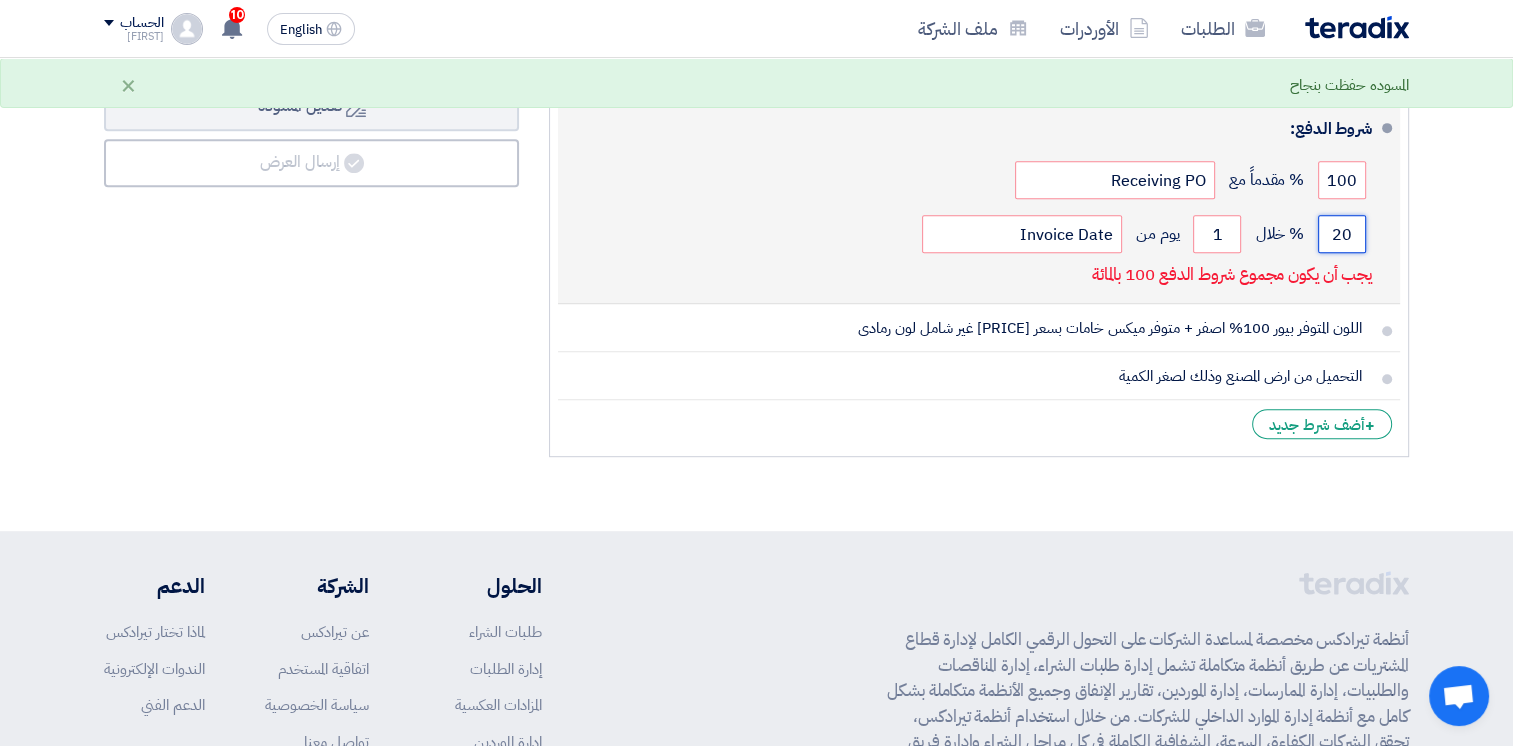 click on "20" 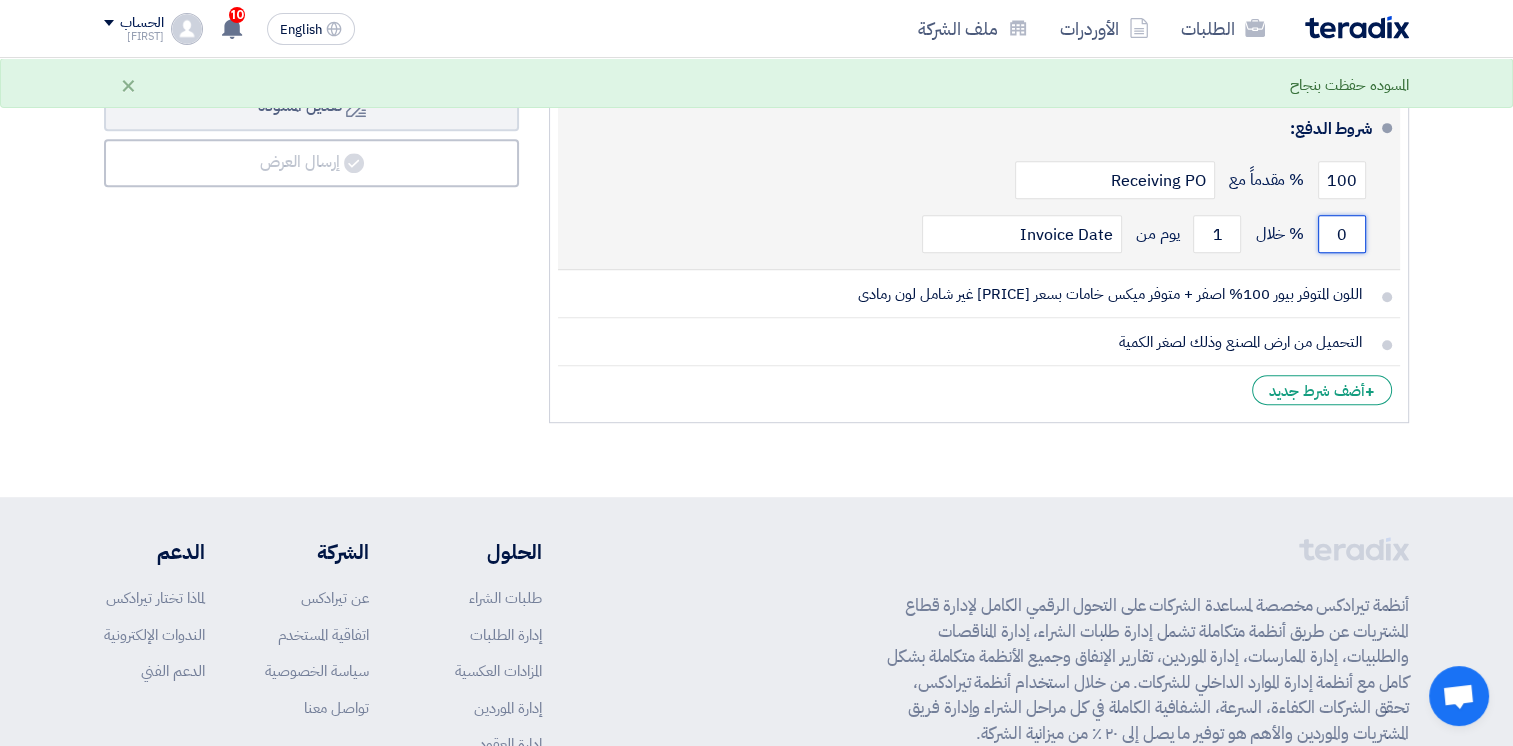 type on "0" 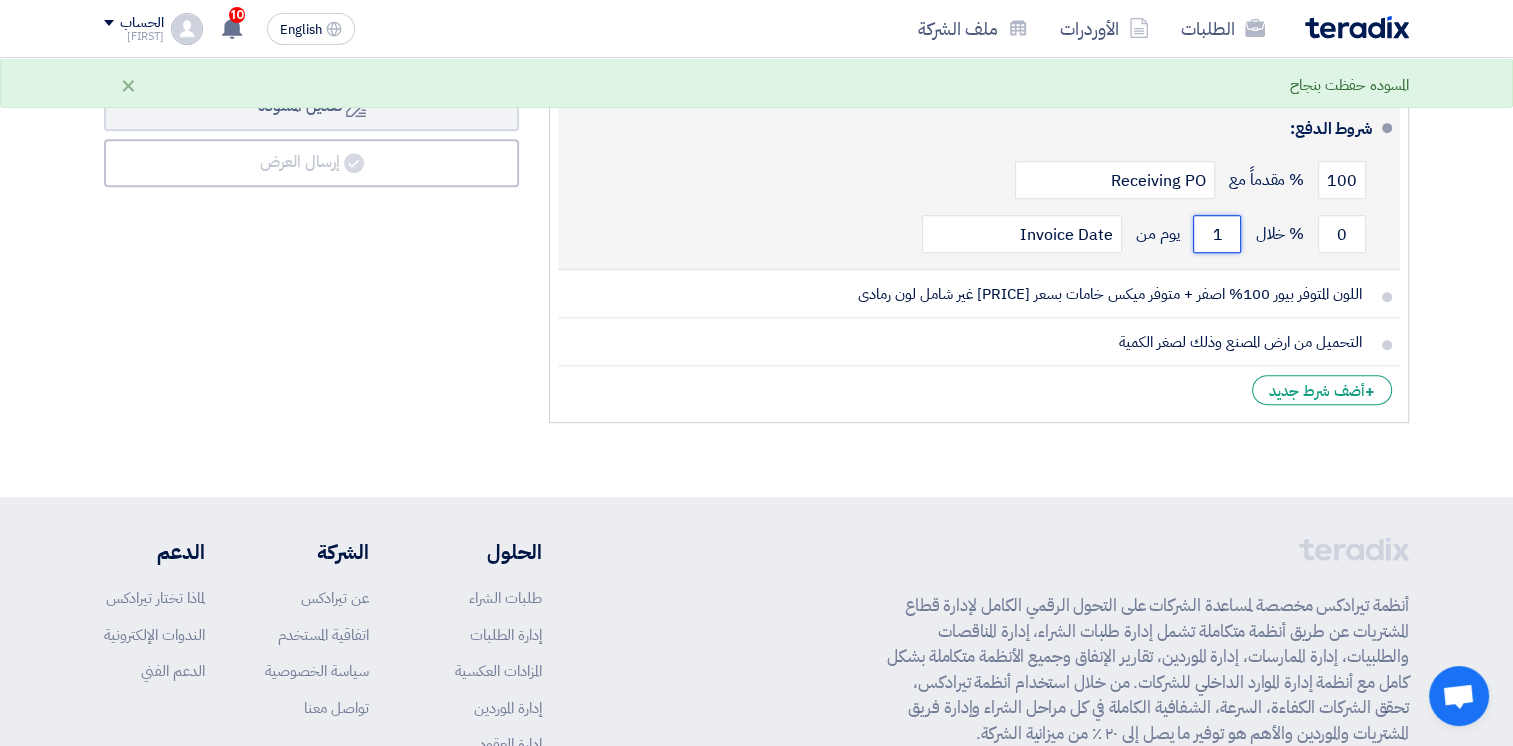 click on "1" 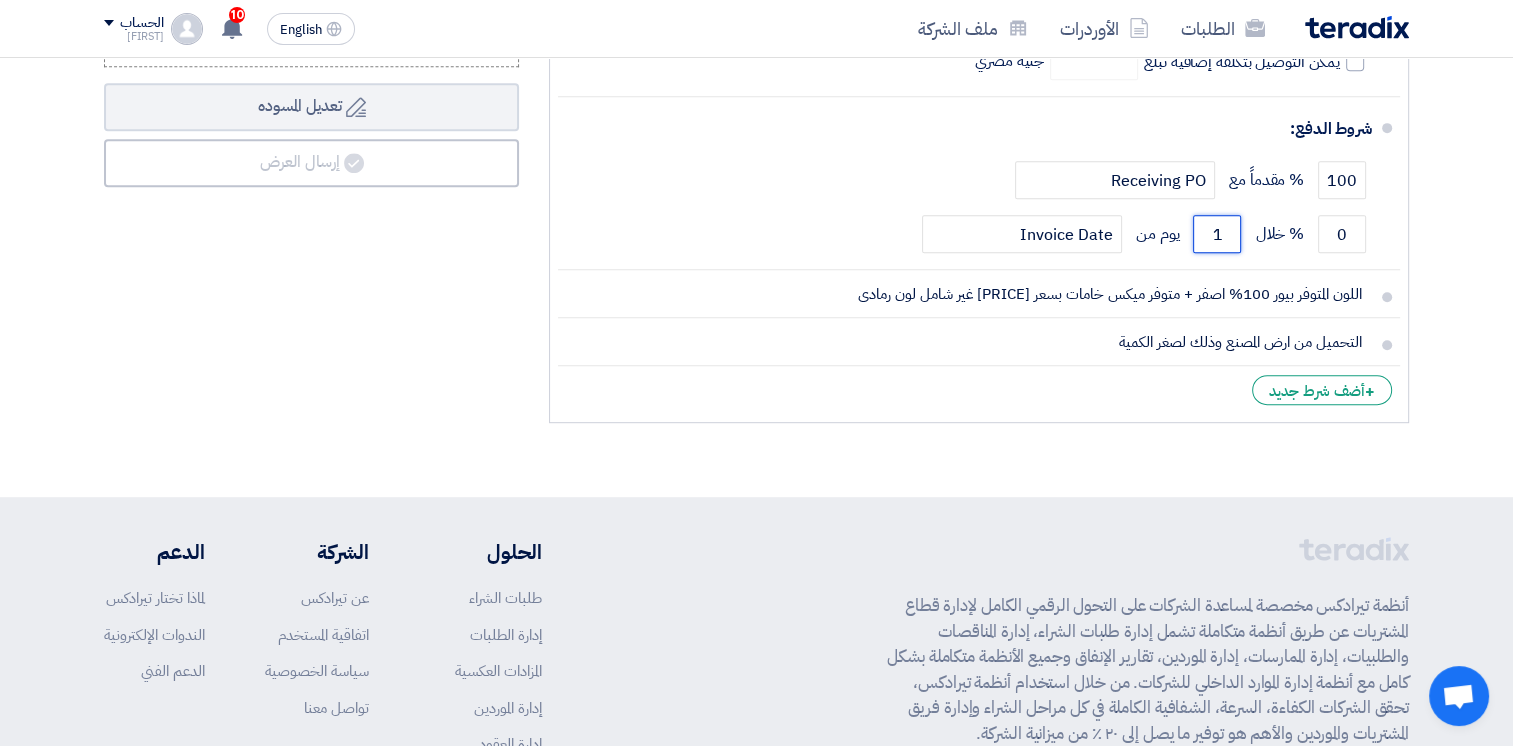 scroll, scrollTop: 316, scrollLeft: 0, axis: vertical 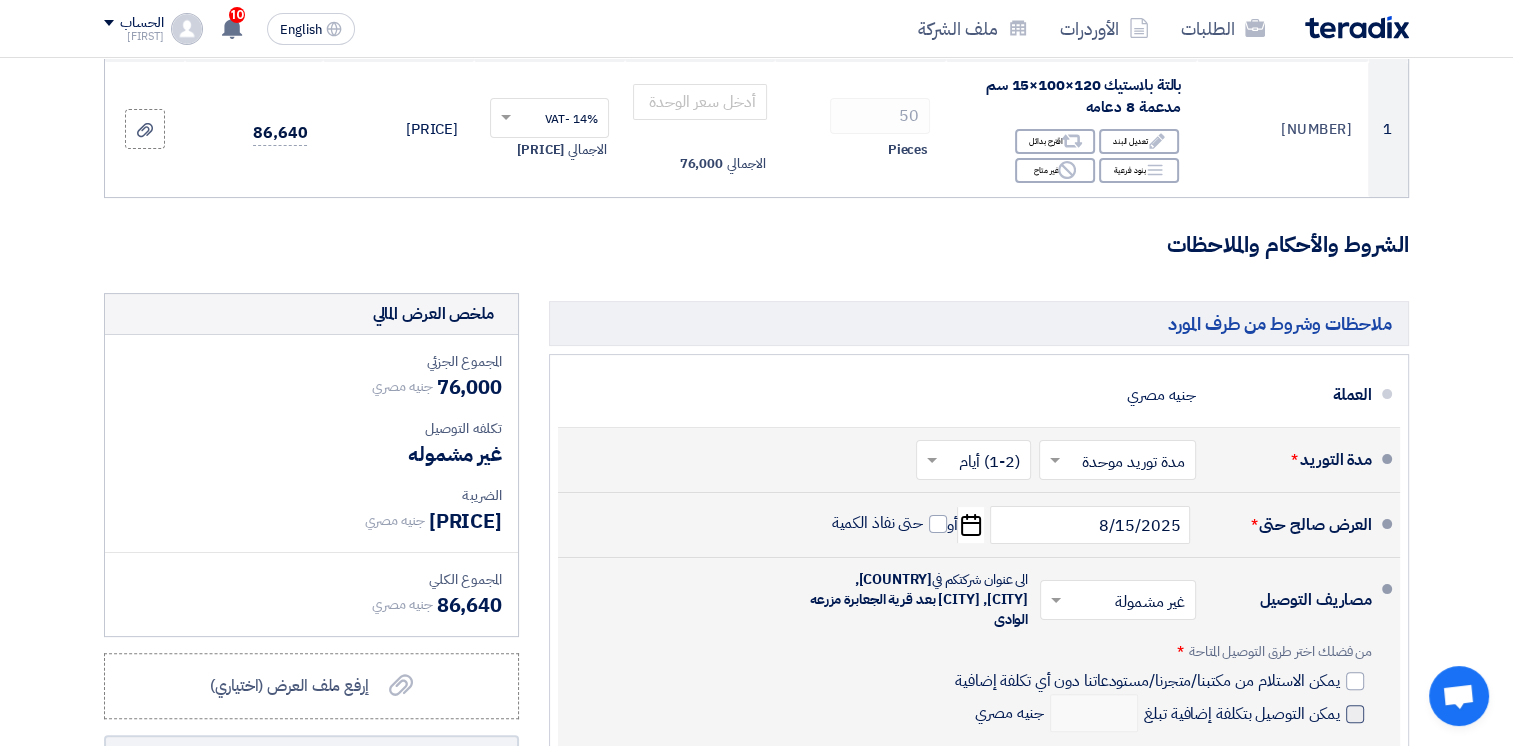 click 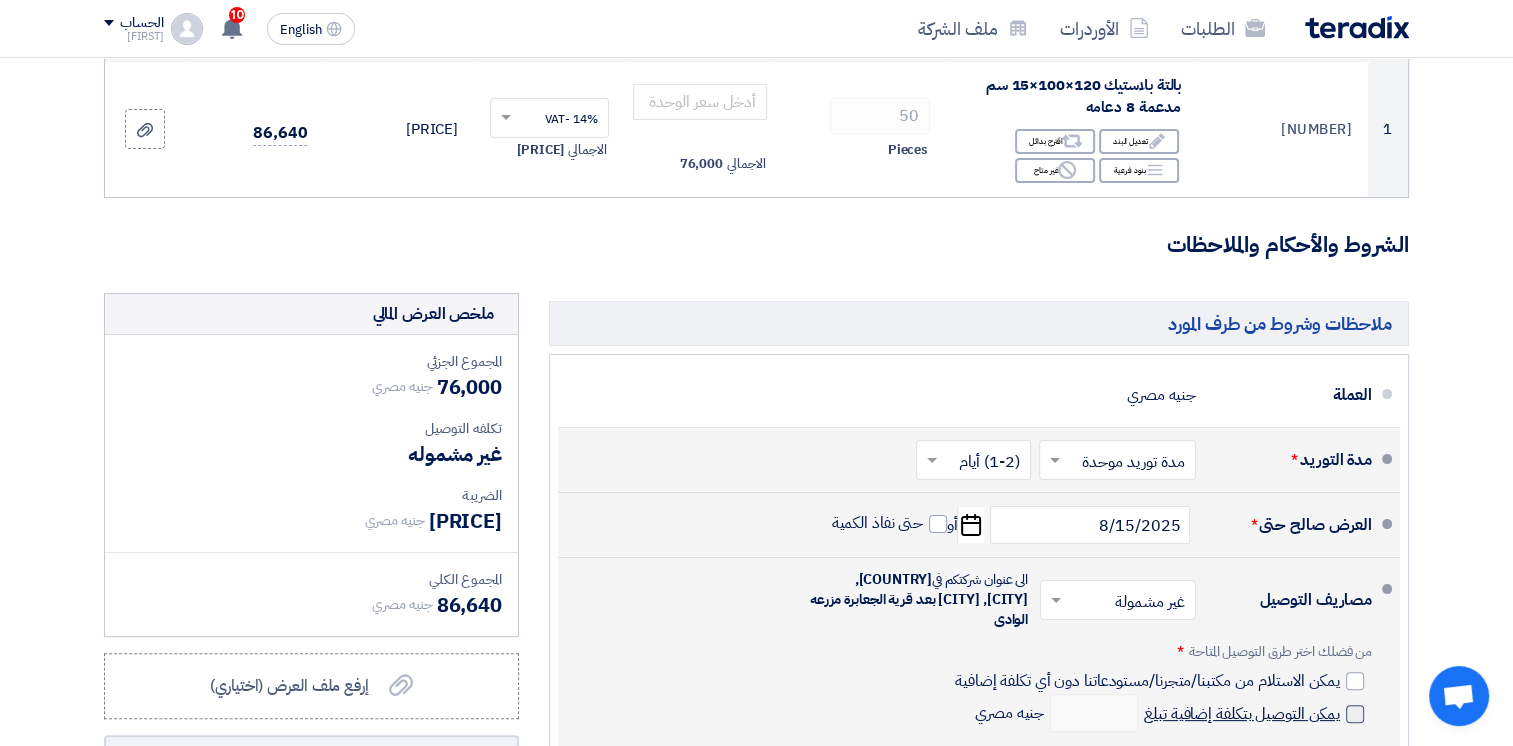 click on "يمكن التوصيل بتكلفة إضافية تبلغ" 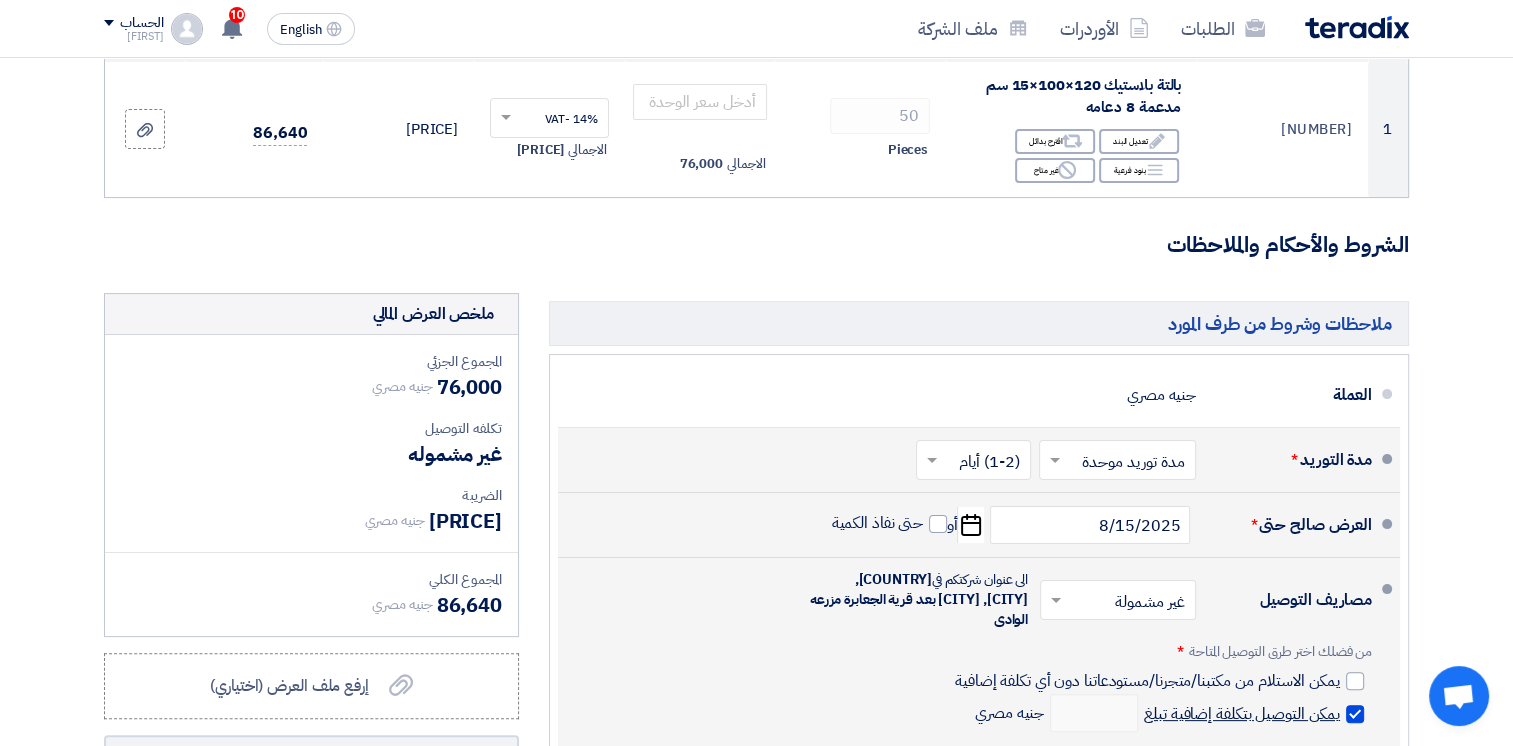 checkbox on "true" 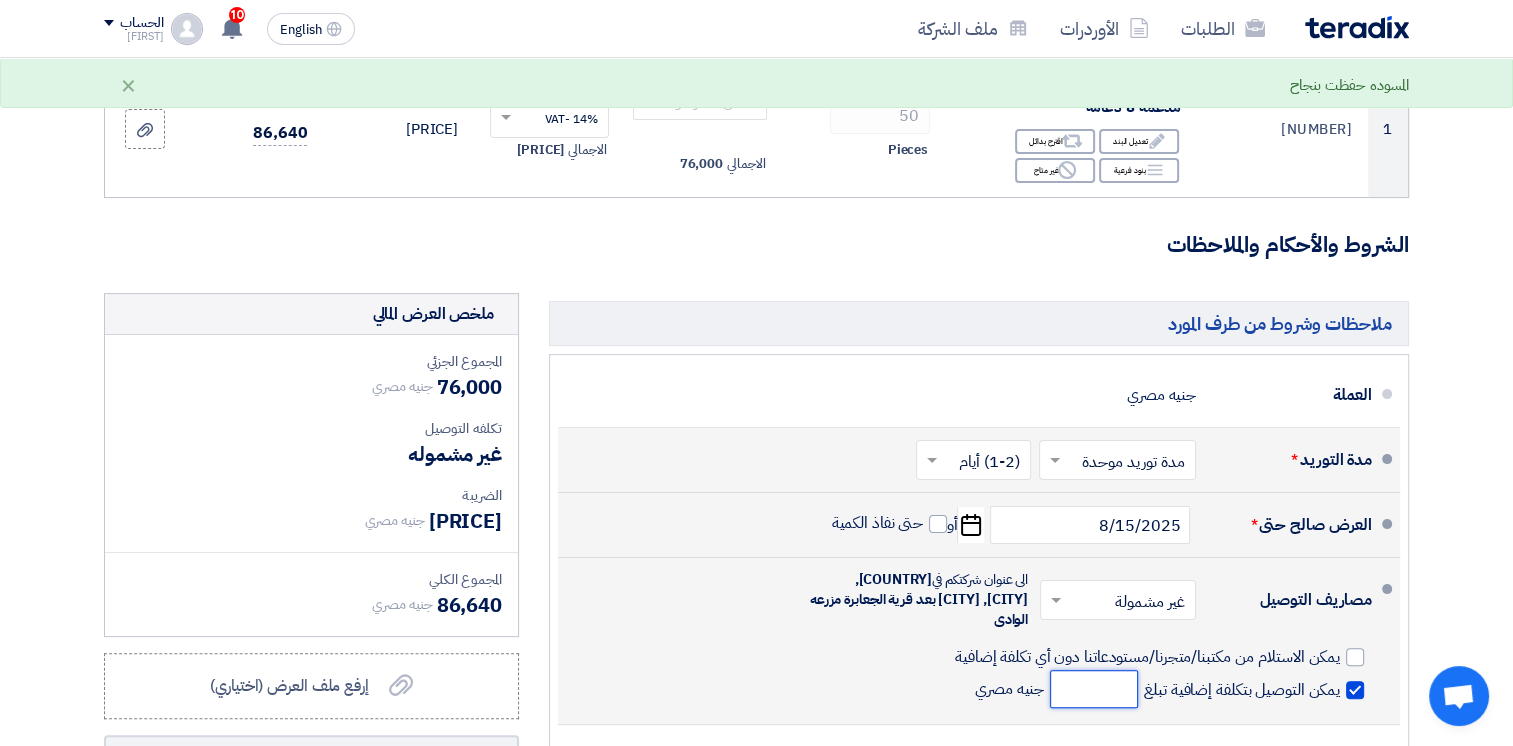 click 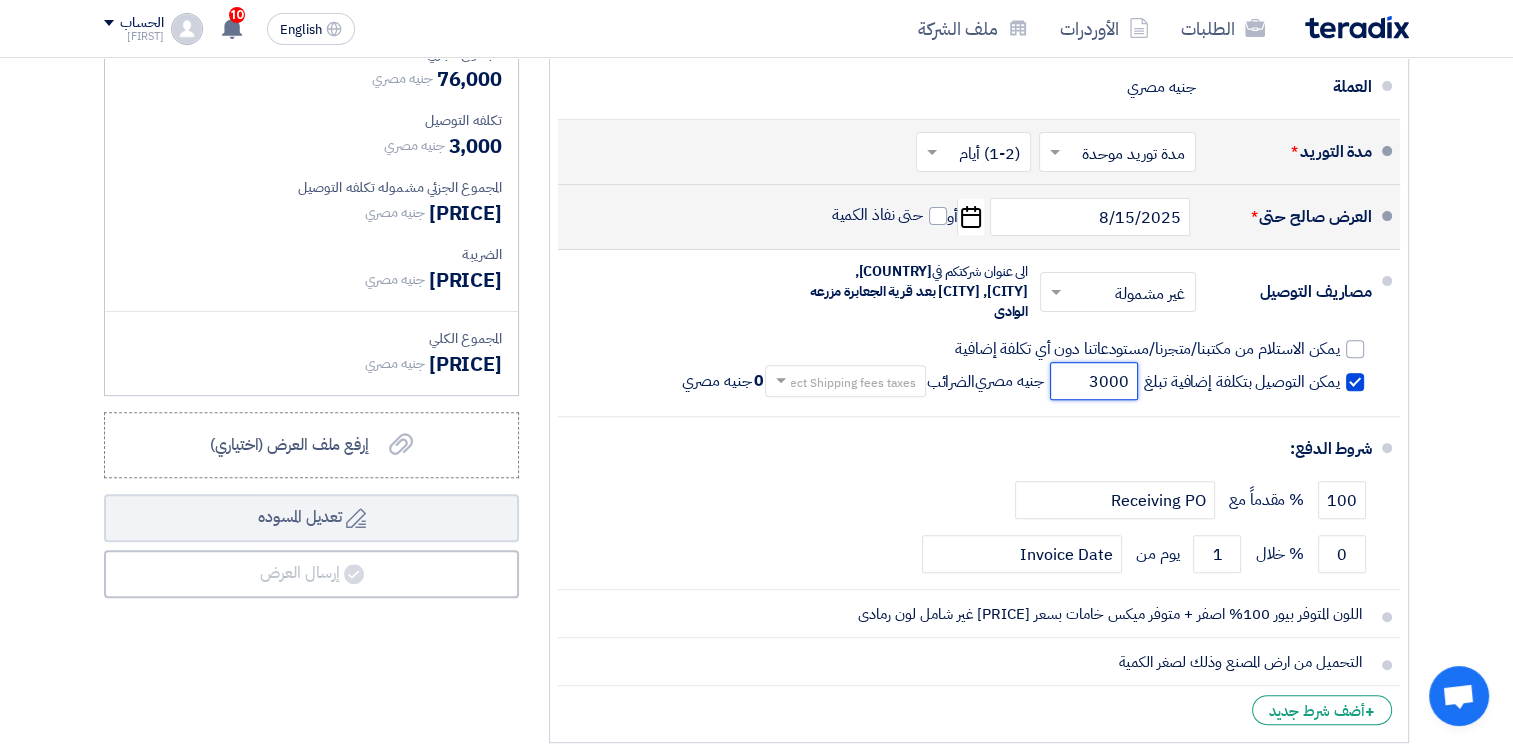 scroll, scrollTop: 599, scrollLeft: 0, axis: vertical 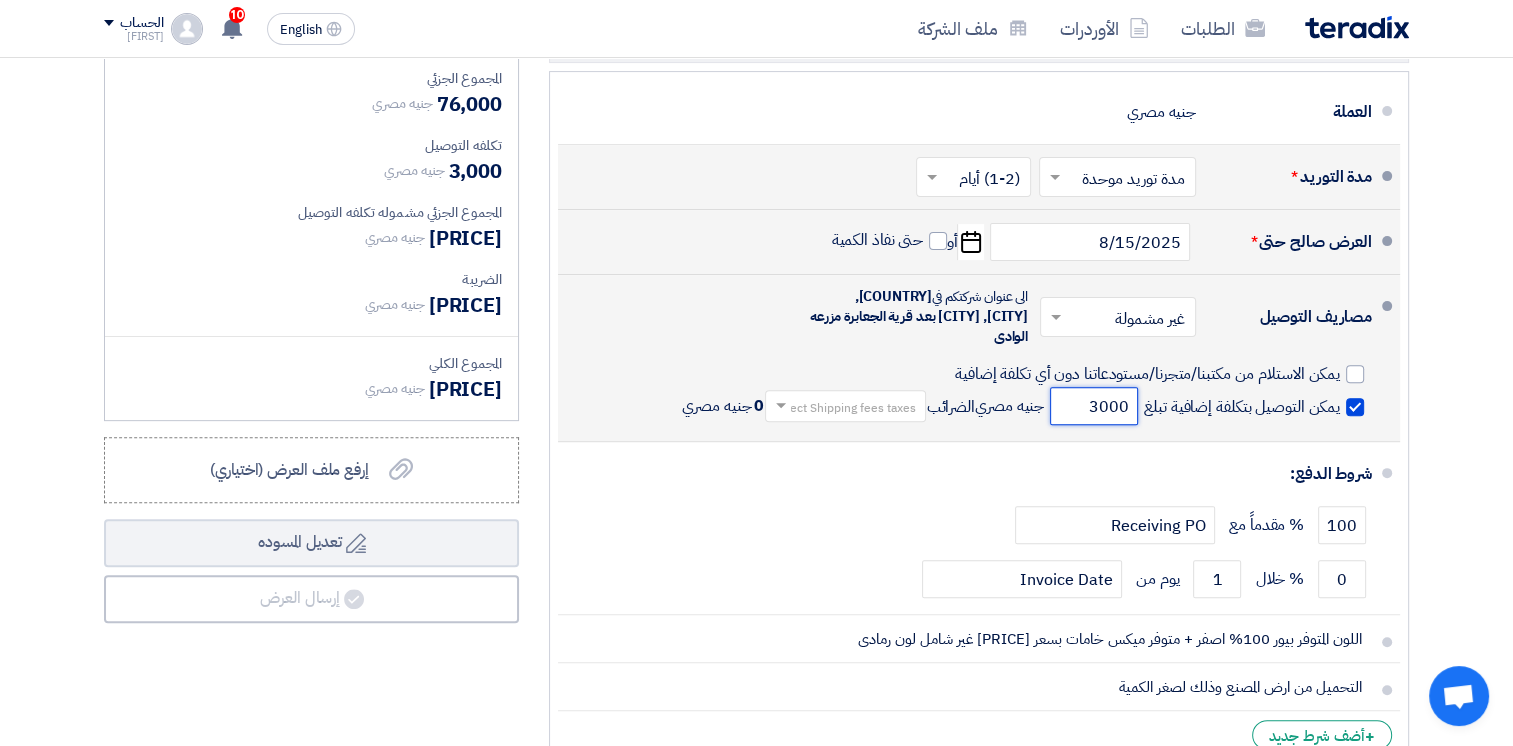 type on "3000" 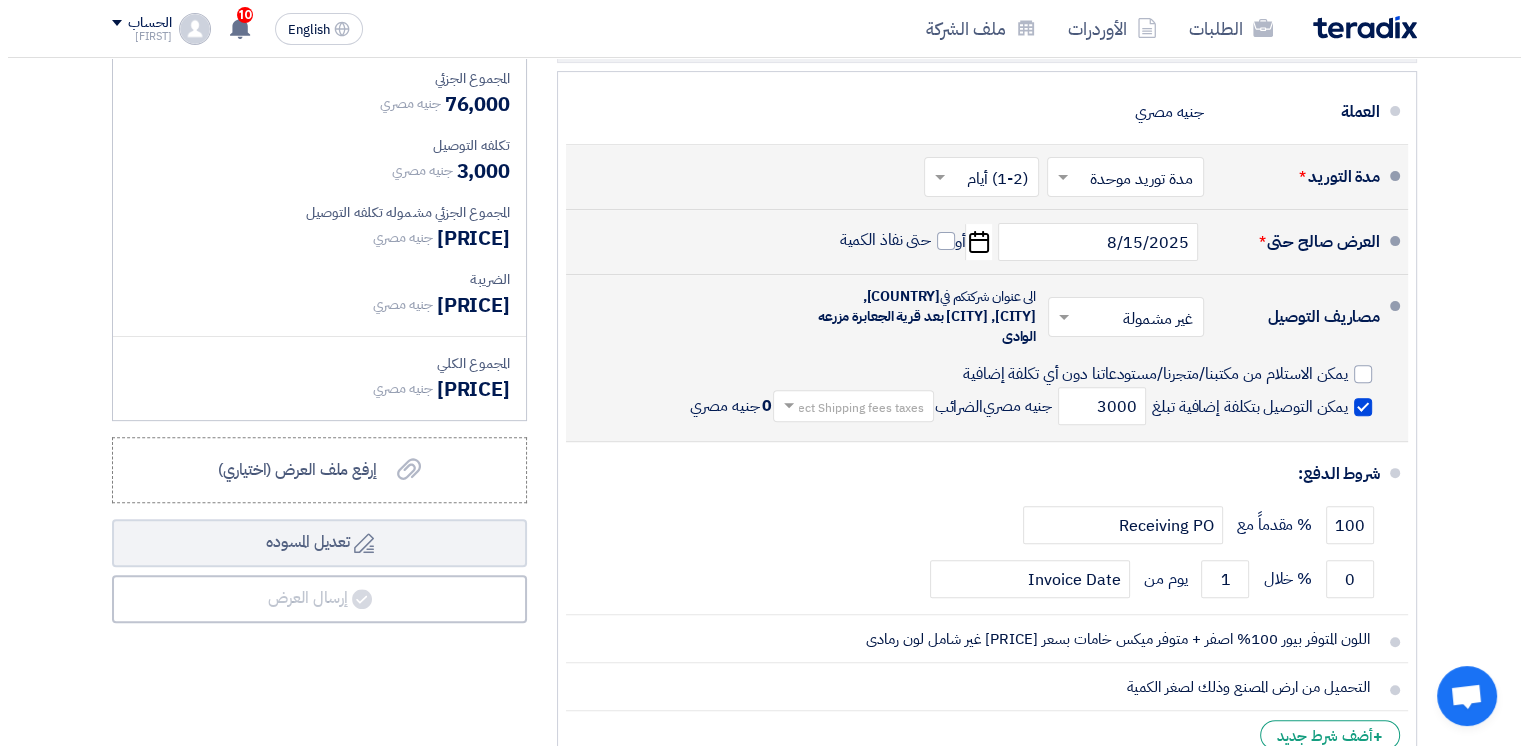 scroll, scrollTop: 1, scrollLeft: 0, axis: vertical 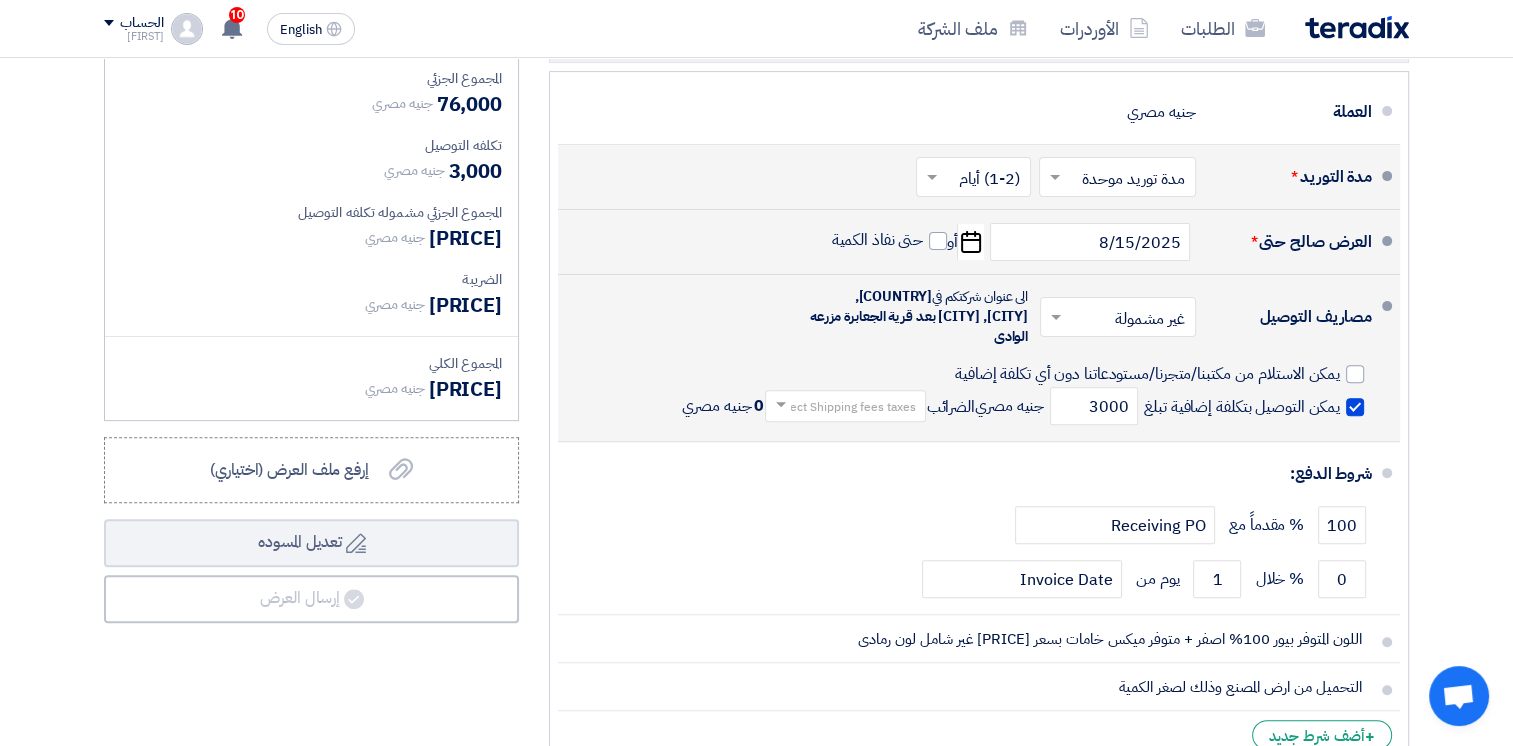 click 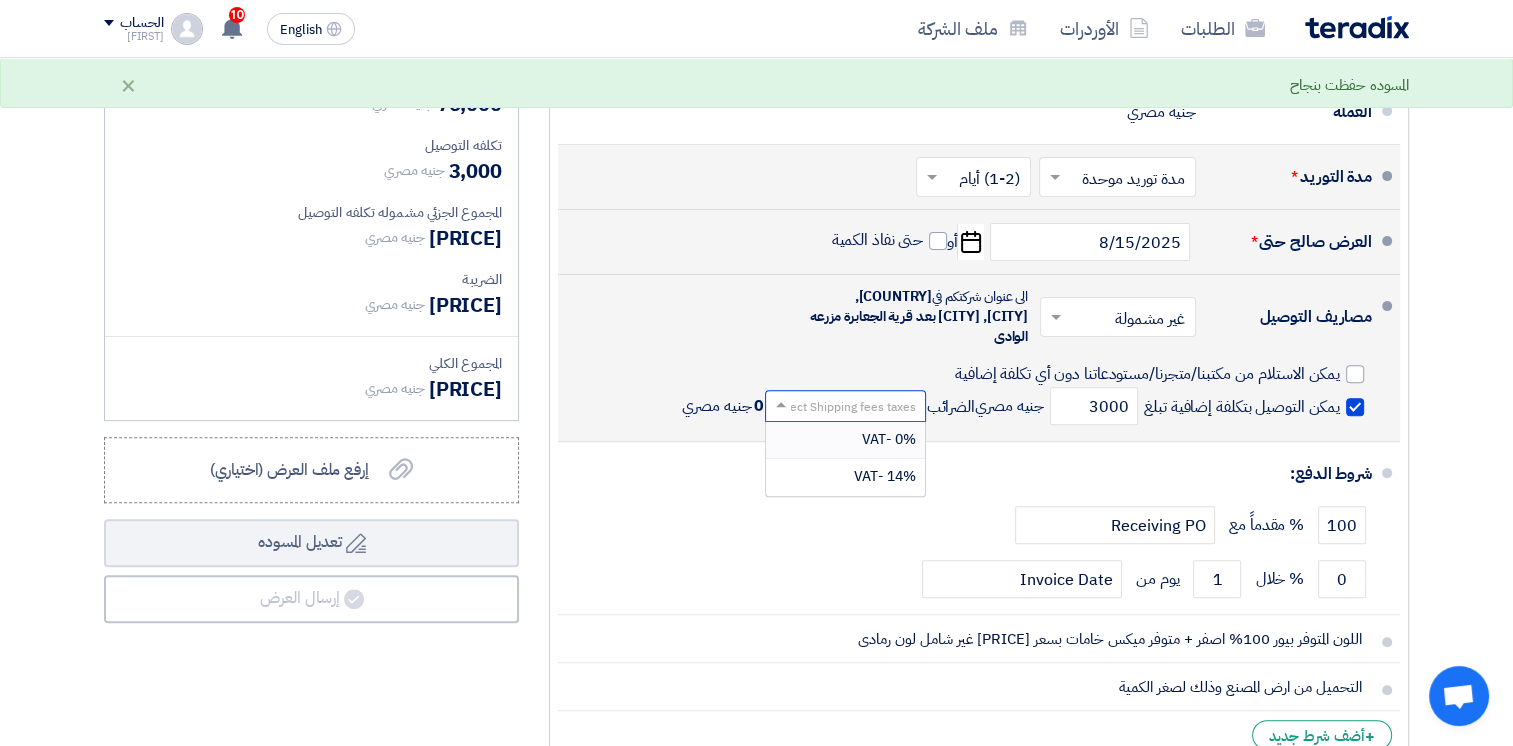 click on "0% -VAT" at bounding box center [845, 440] 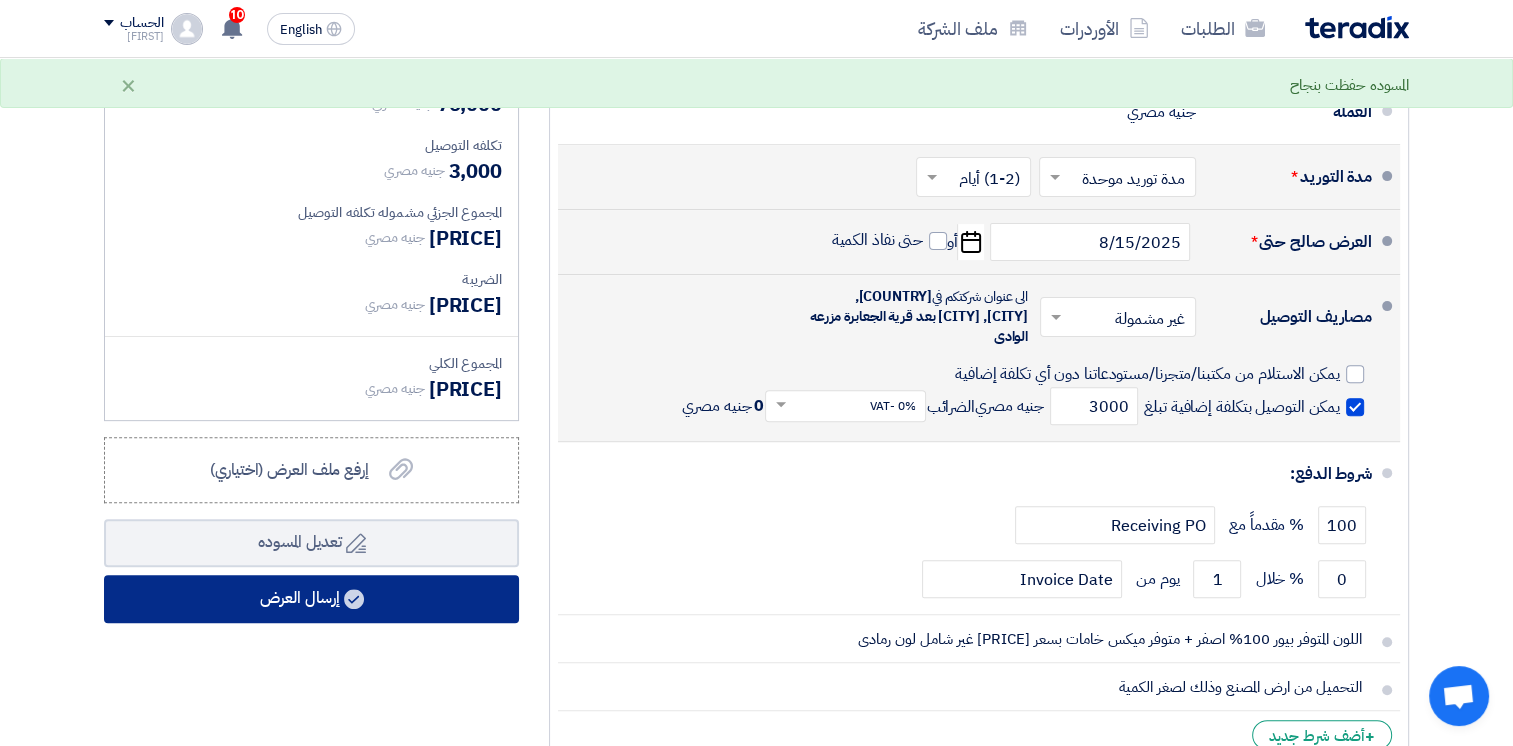 click on "إرسال العرض" 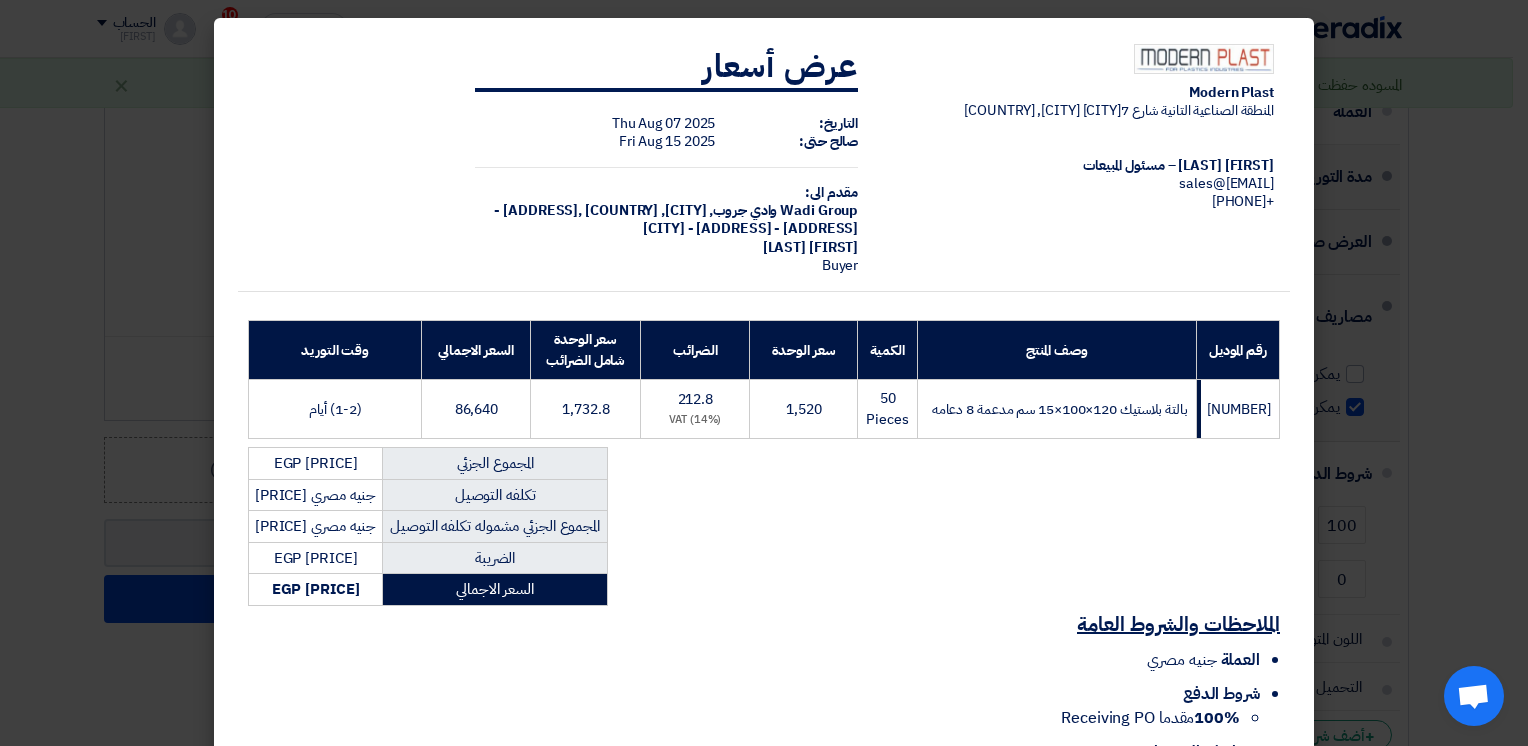 scroll, scrollTop: 136, scrollLeft: 0, axis: vertical 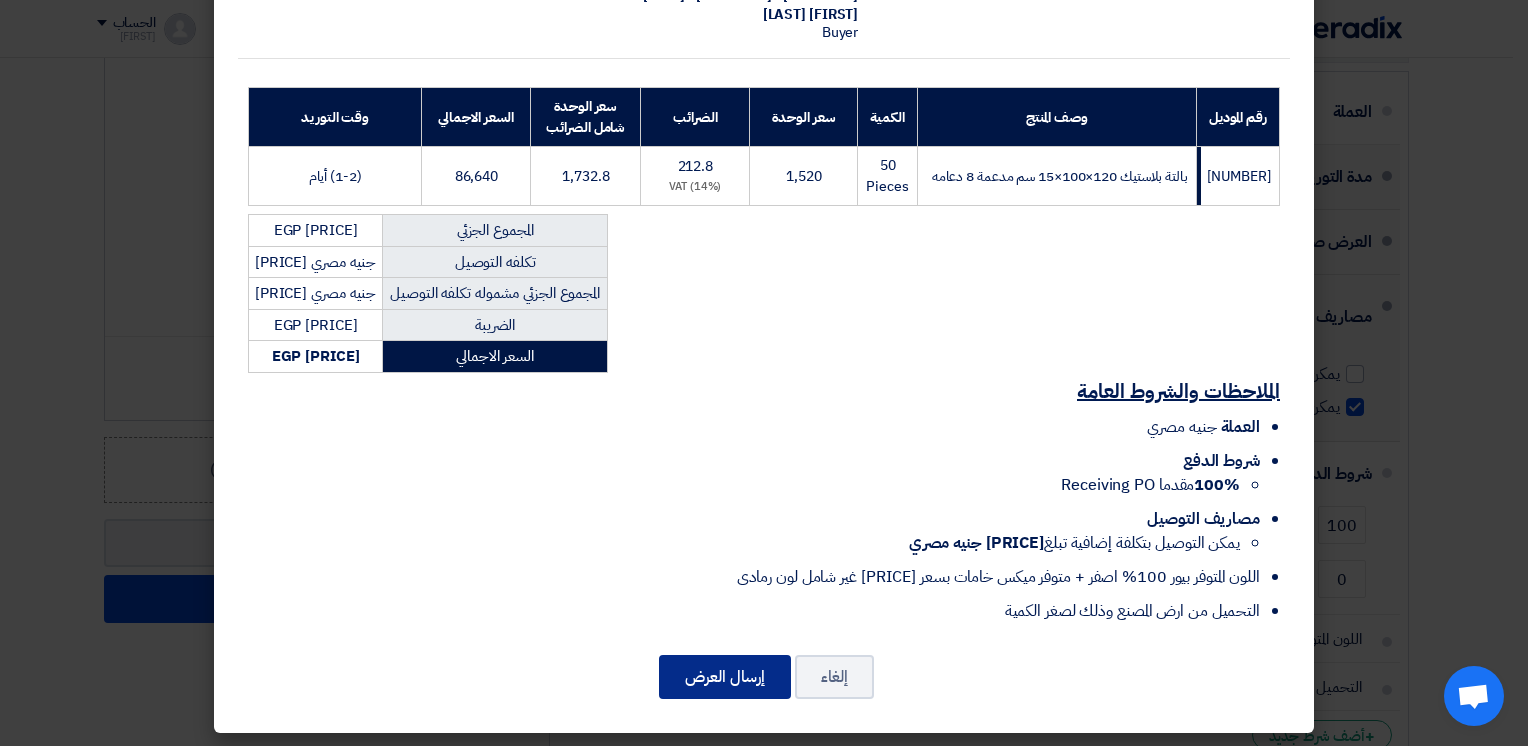 click on "إرسال العرض" 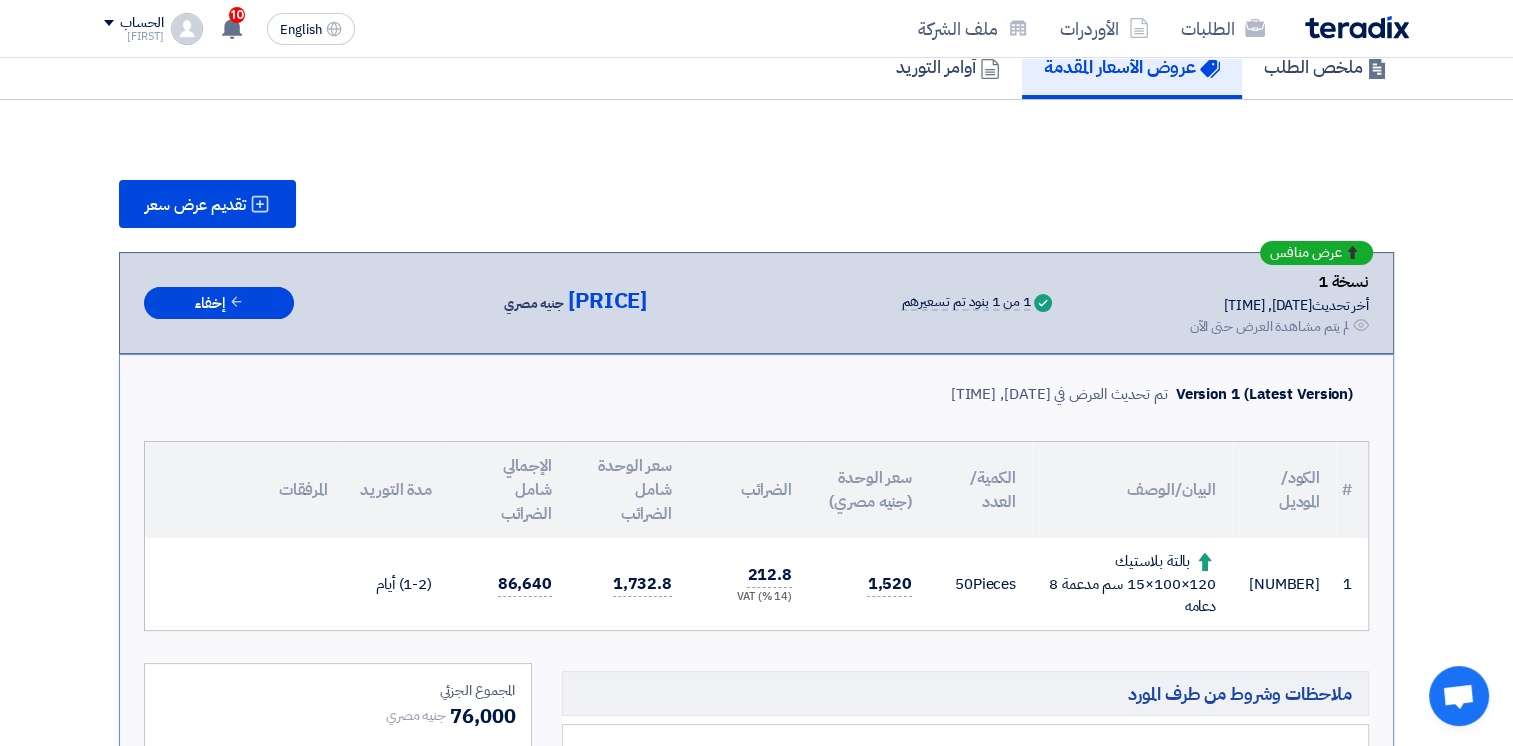 scroll, scrollTop: 1244, scrollLeft: 0, axis: vertical 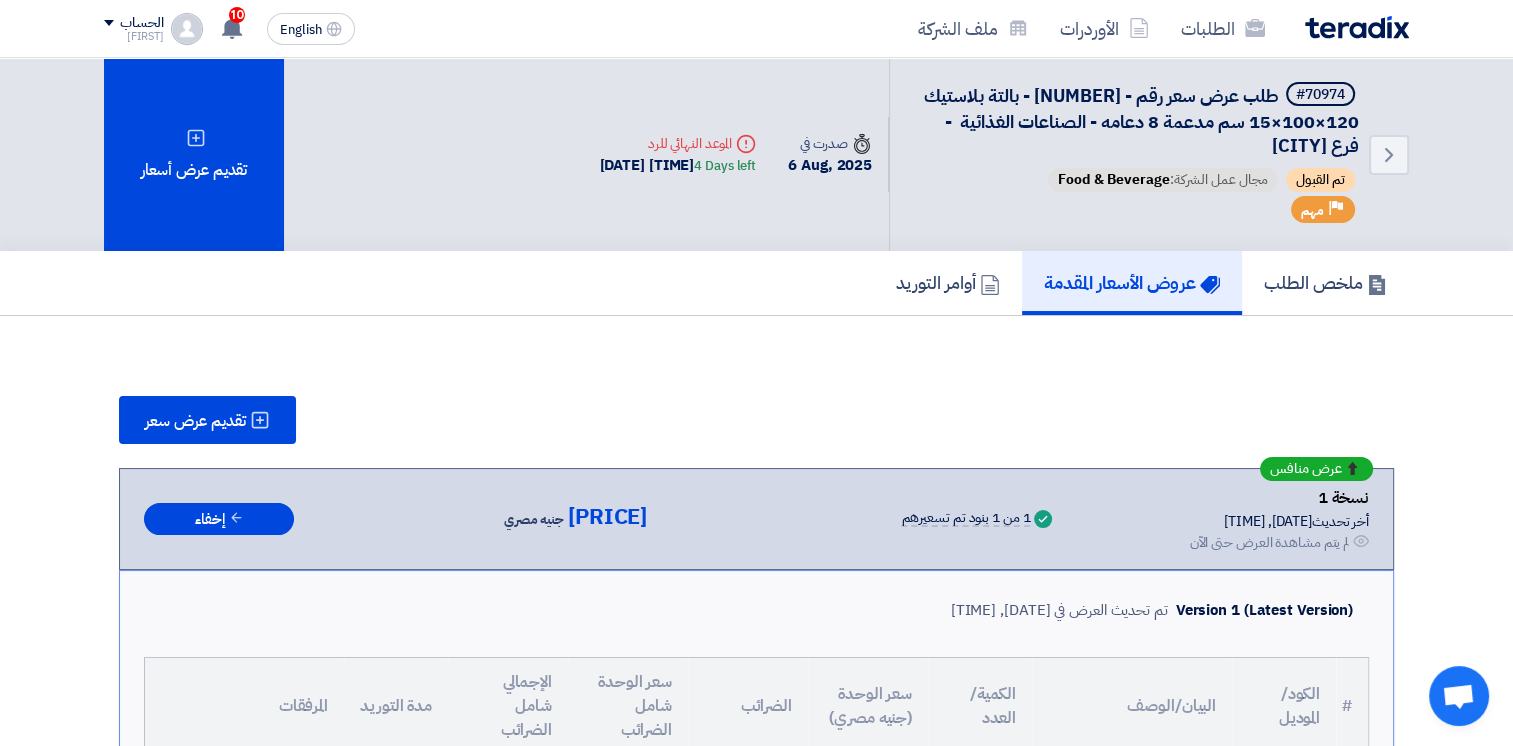 drag, startPoint x: 359, startPoint y: 278, endPoint x: 231, endPoint y: -57, distance: 358.62097 